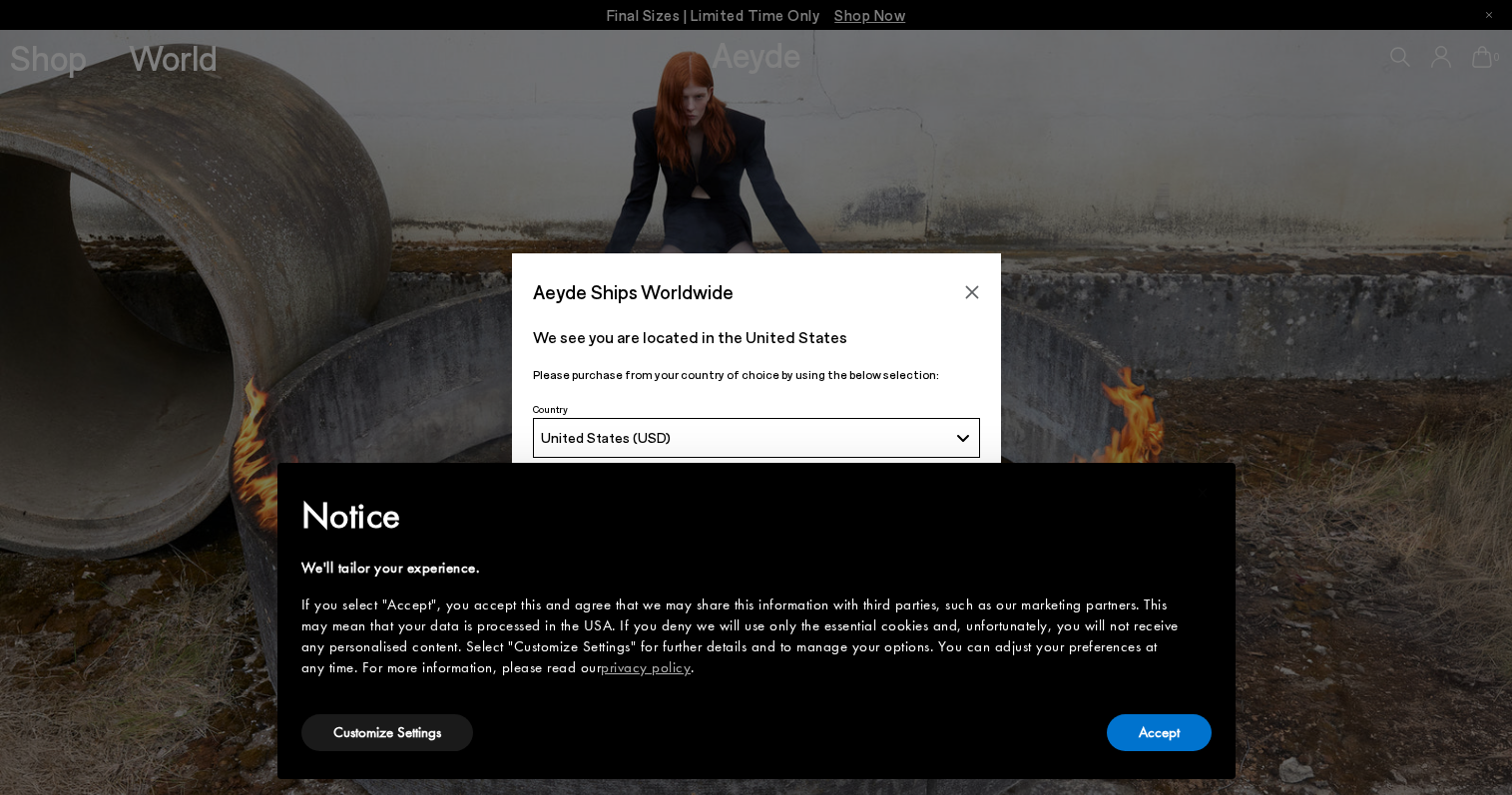 scroll, scrollTop: 0, scrollLeft: 0, axis: both 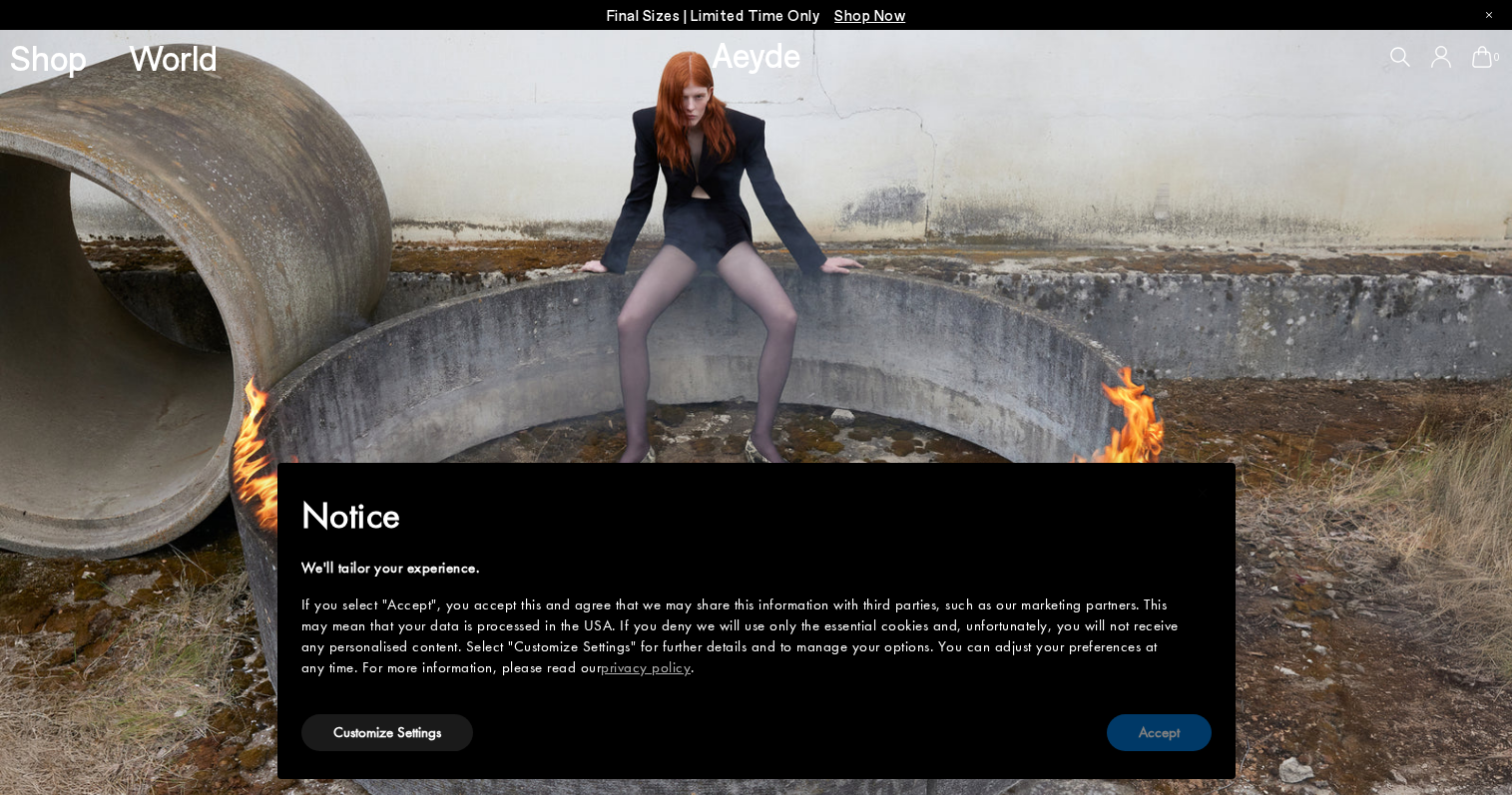 click on "Accept" at bounding box center [1159, 732] 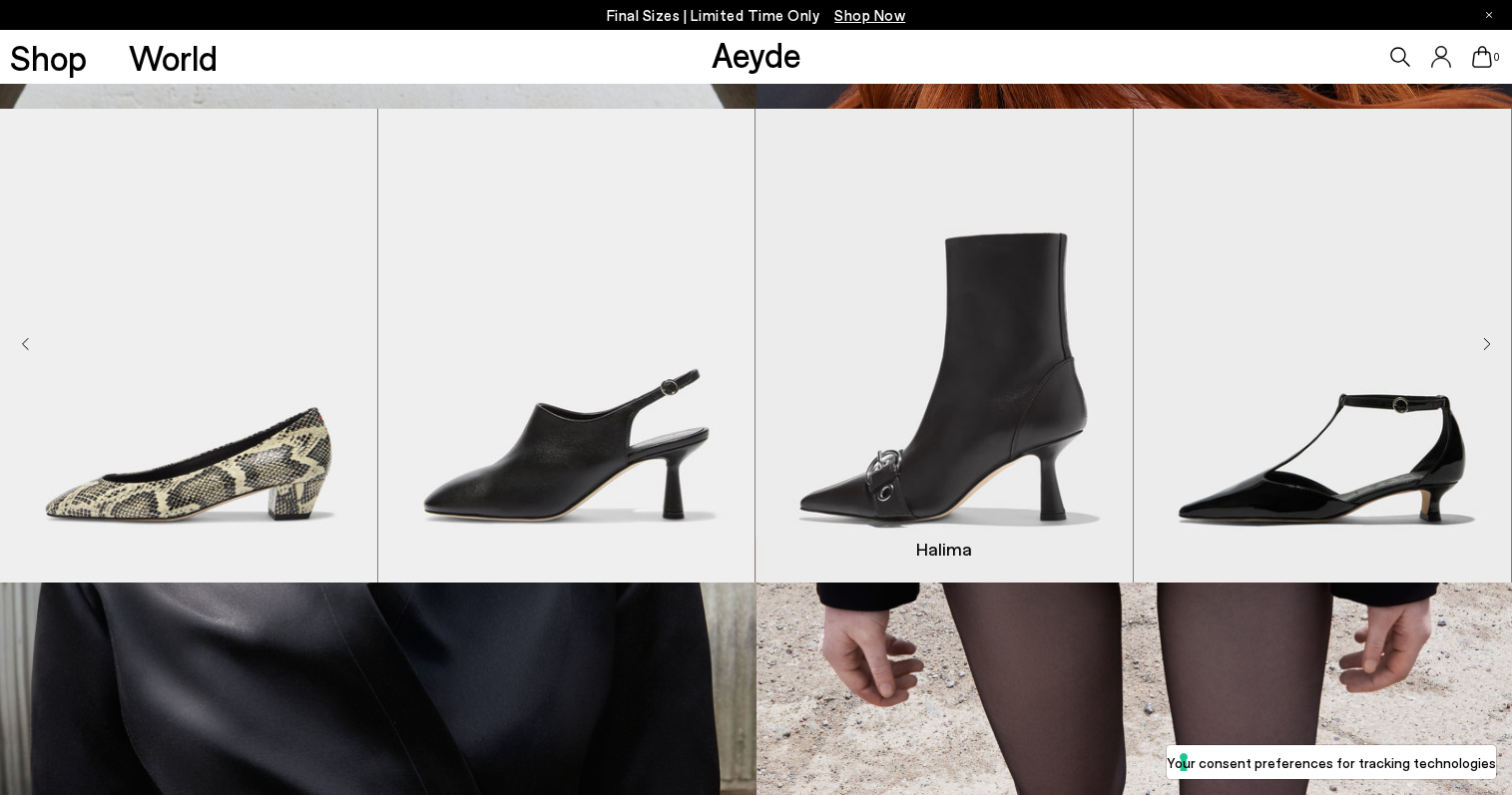 scroll, scrollTop: 1496, scrollLeft: 0, axis: vertical 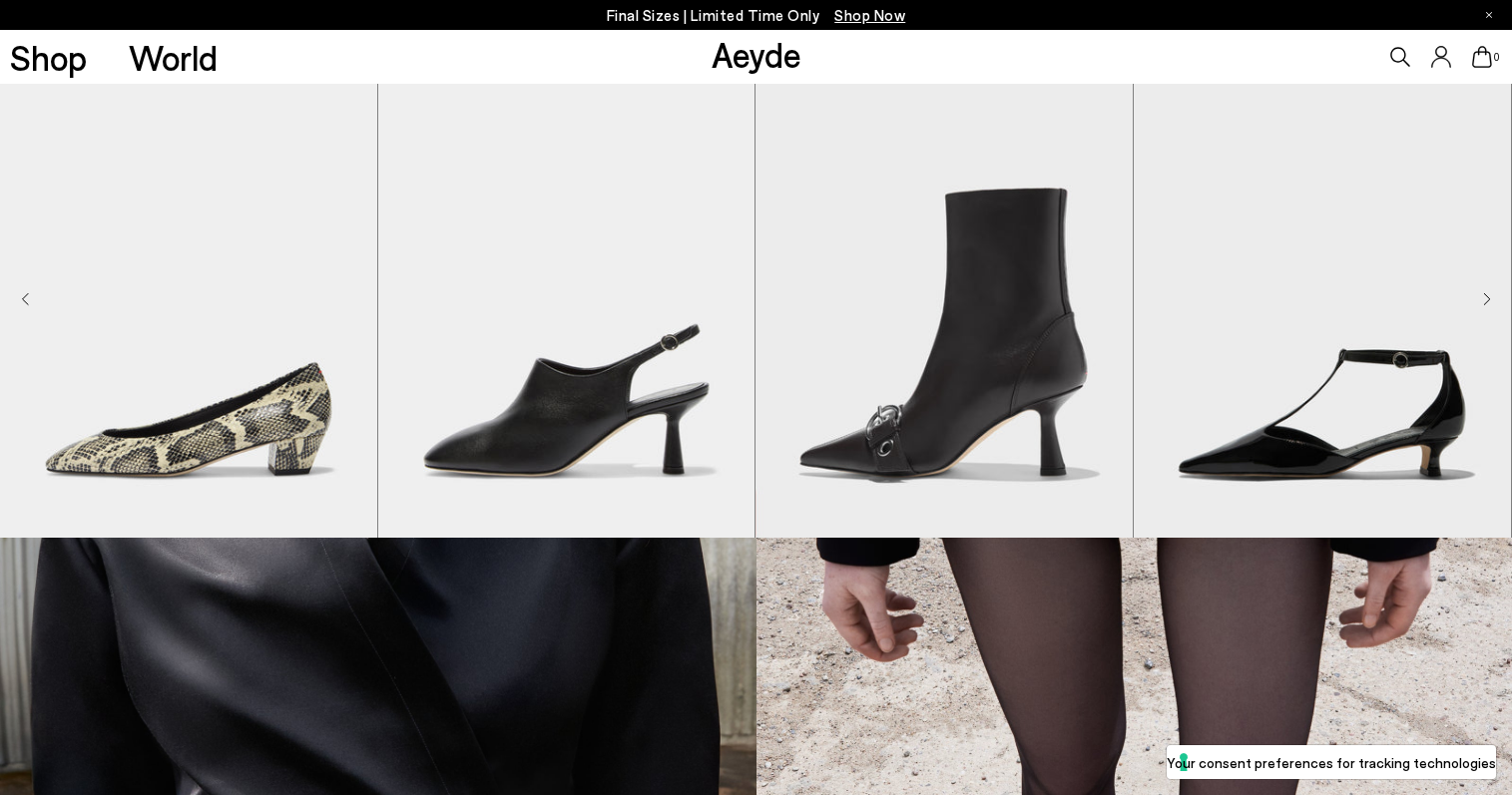 click on "Virun
36
37.5" at bounding box center [756, 300] 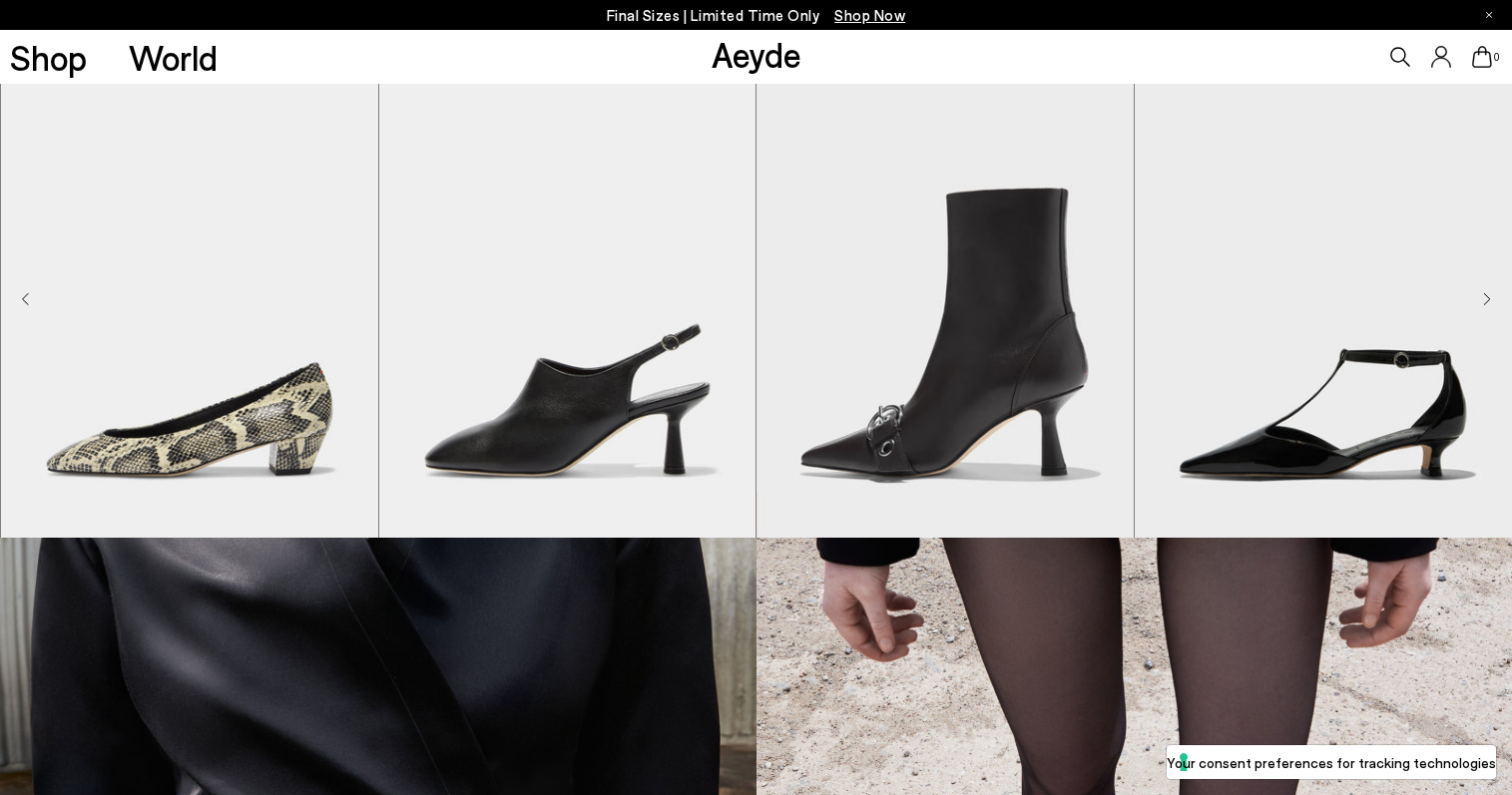 click 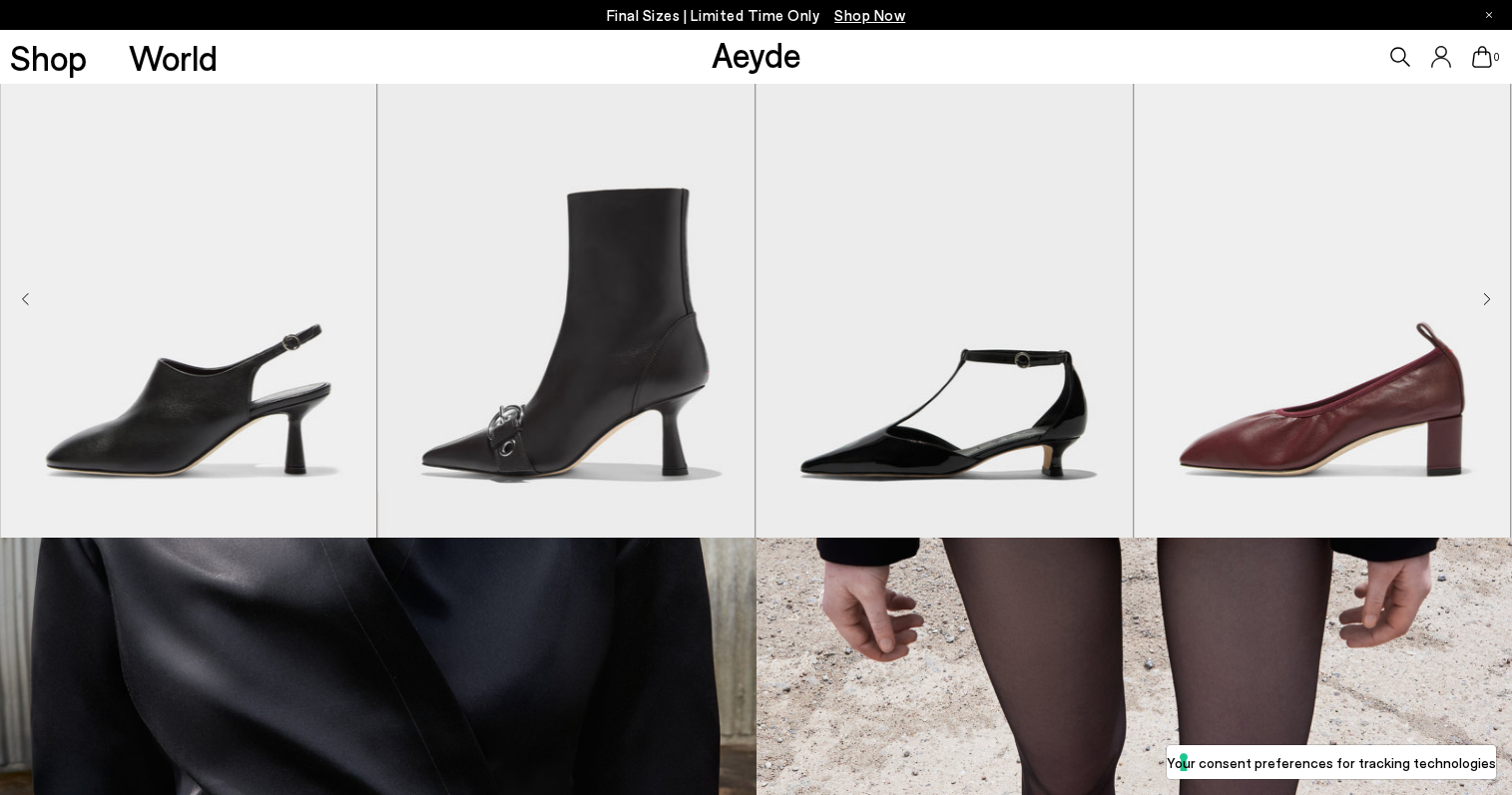 click 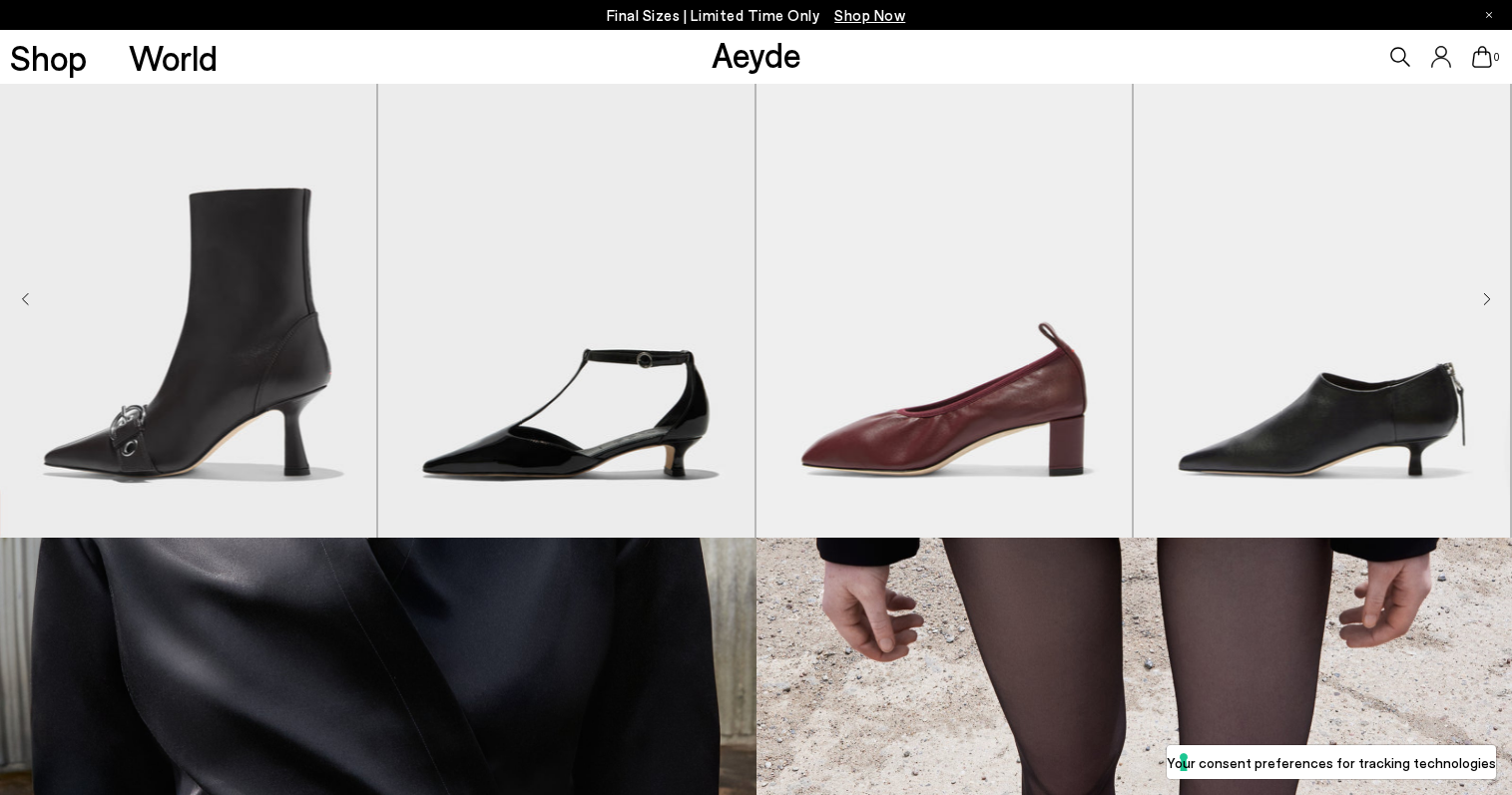 click 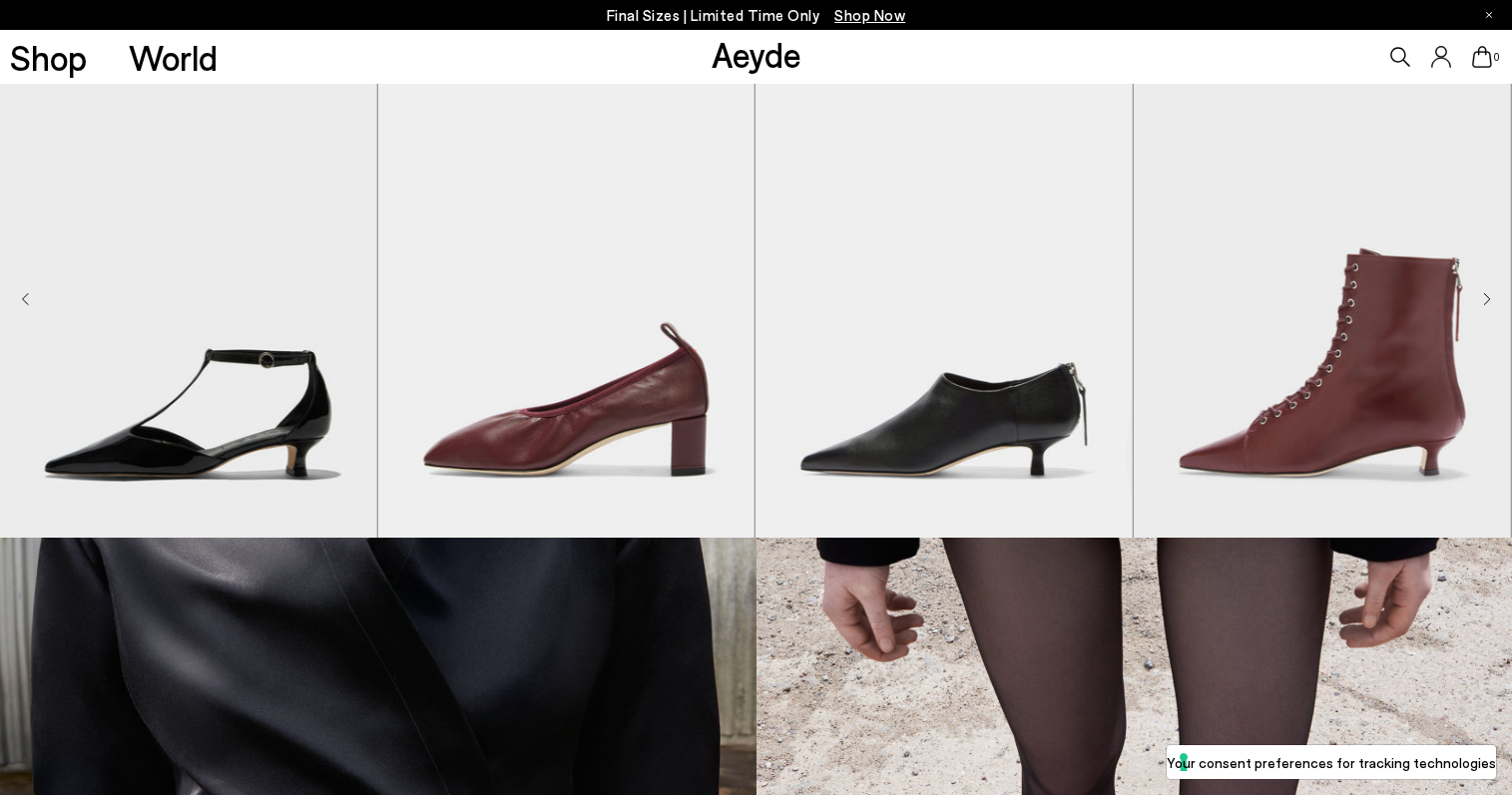 click 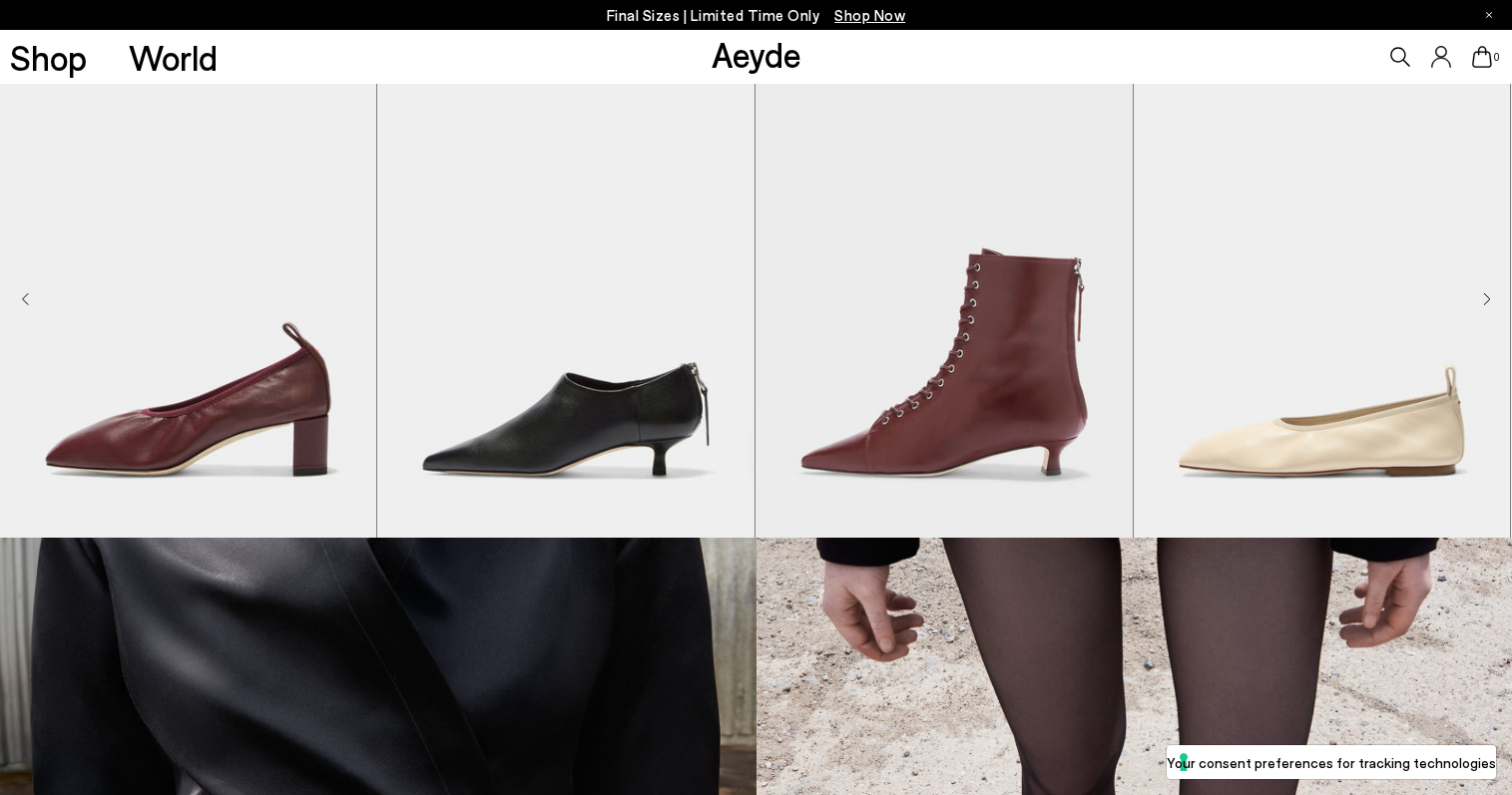 click 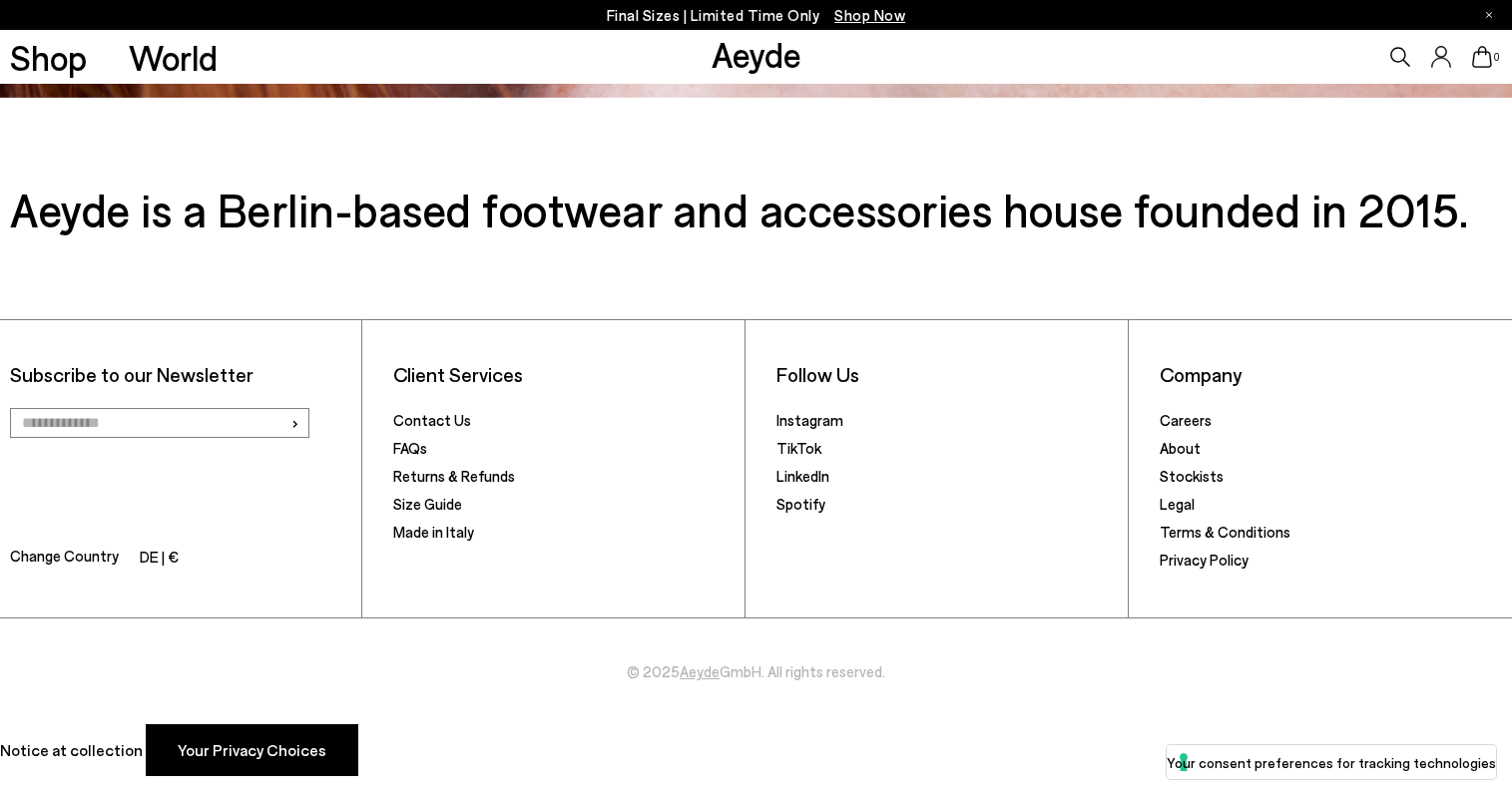 scroll, scrollTop: 3552, scrollLeft: 0, axis: vertical 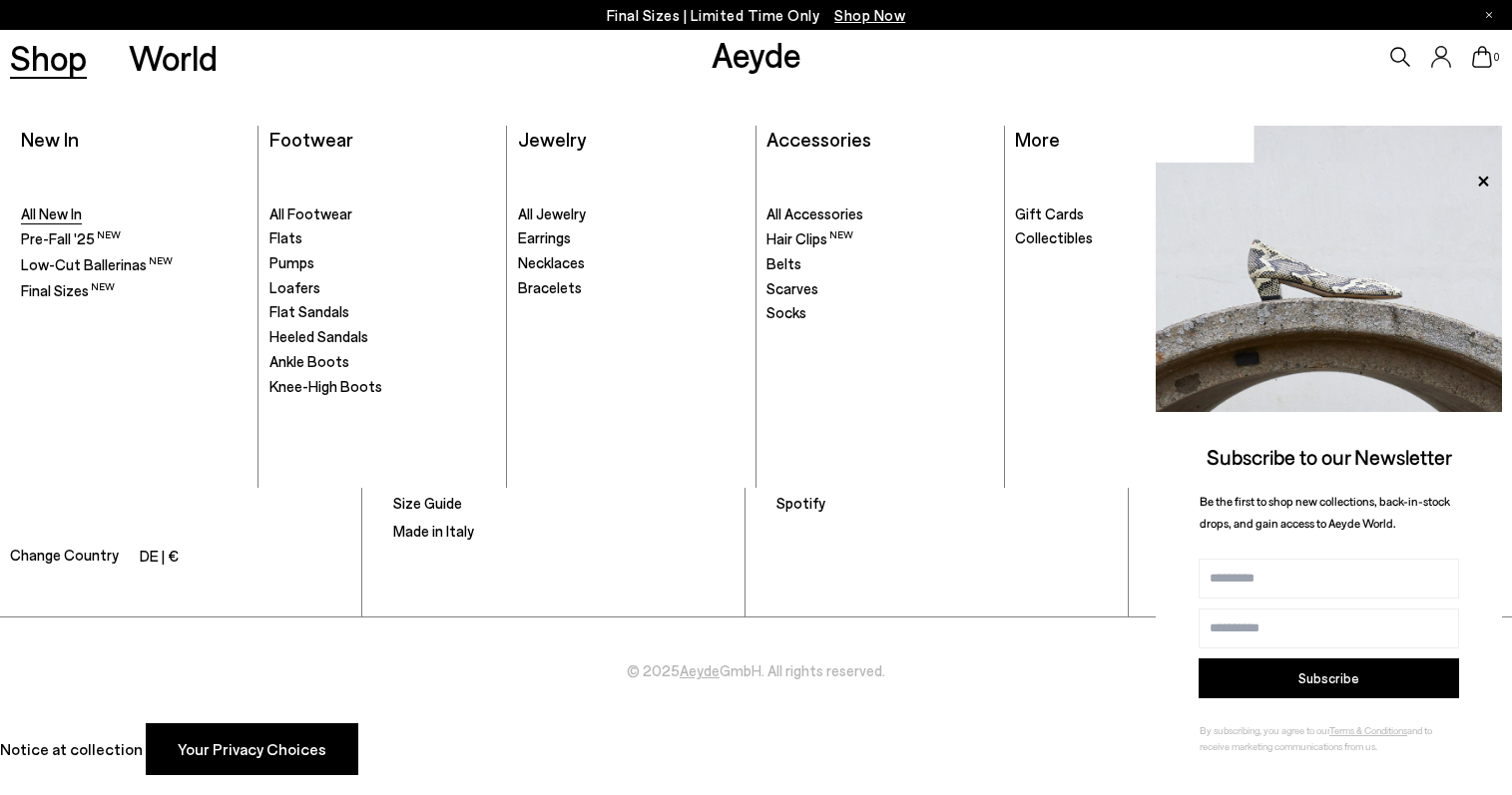 click on "All New In" at bounding box center [51, 213] 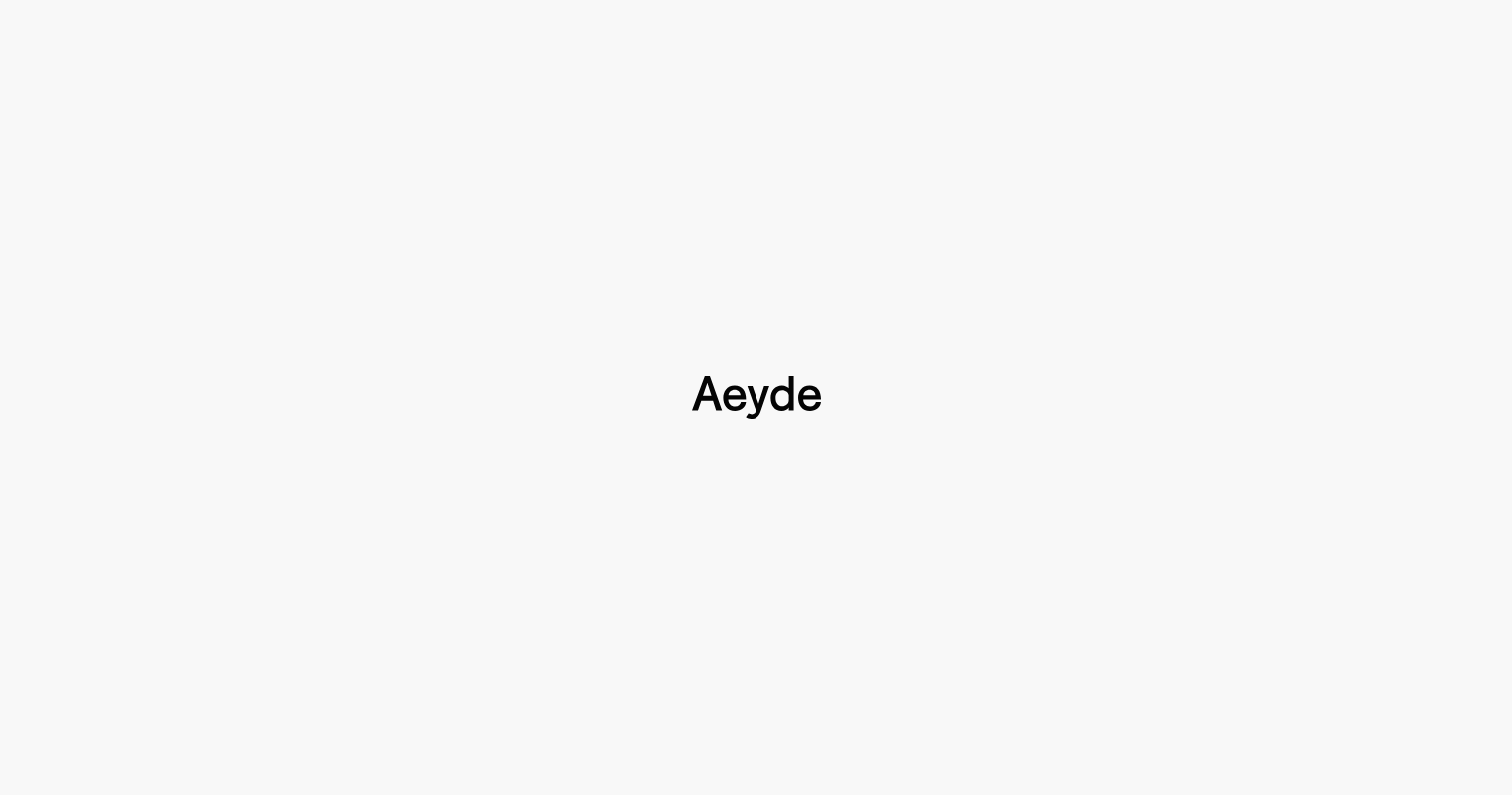 type 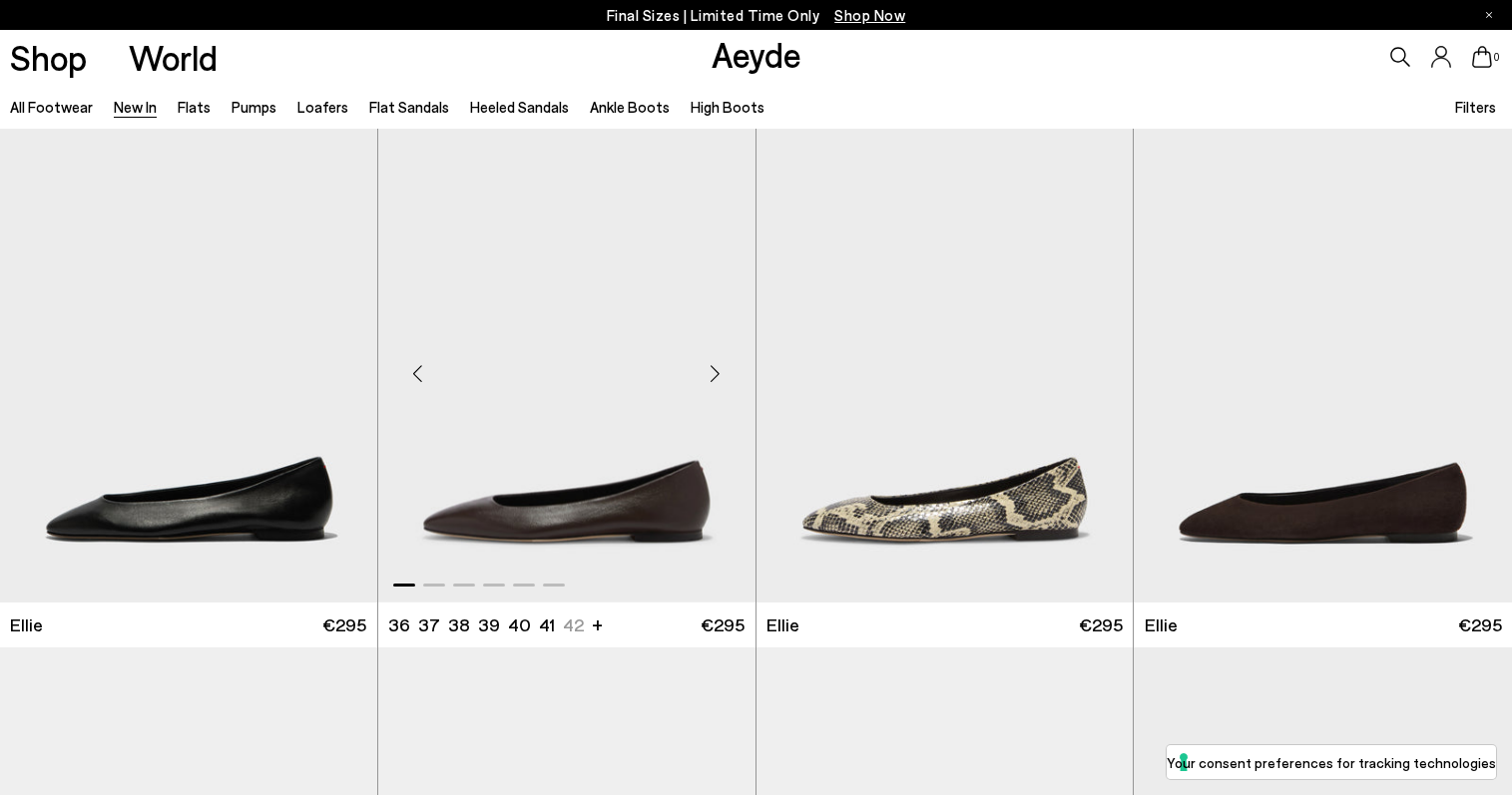 click at bounding box center (716, 374) 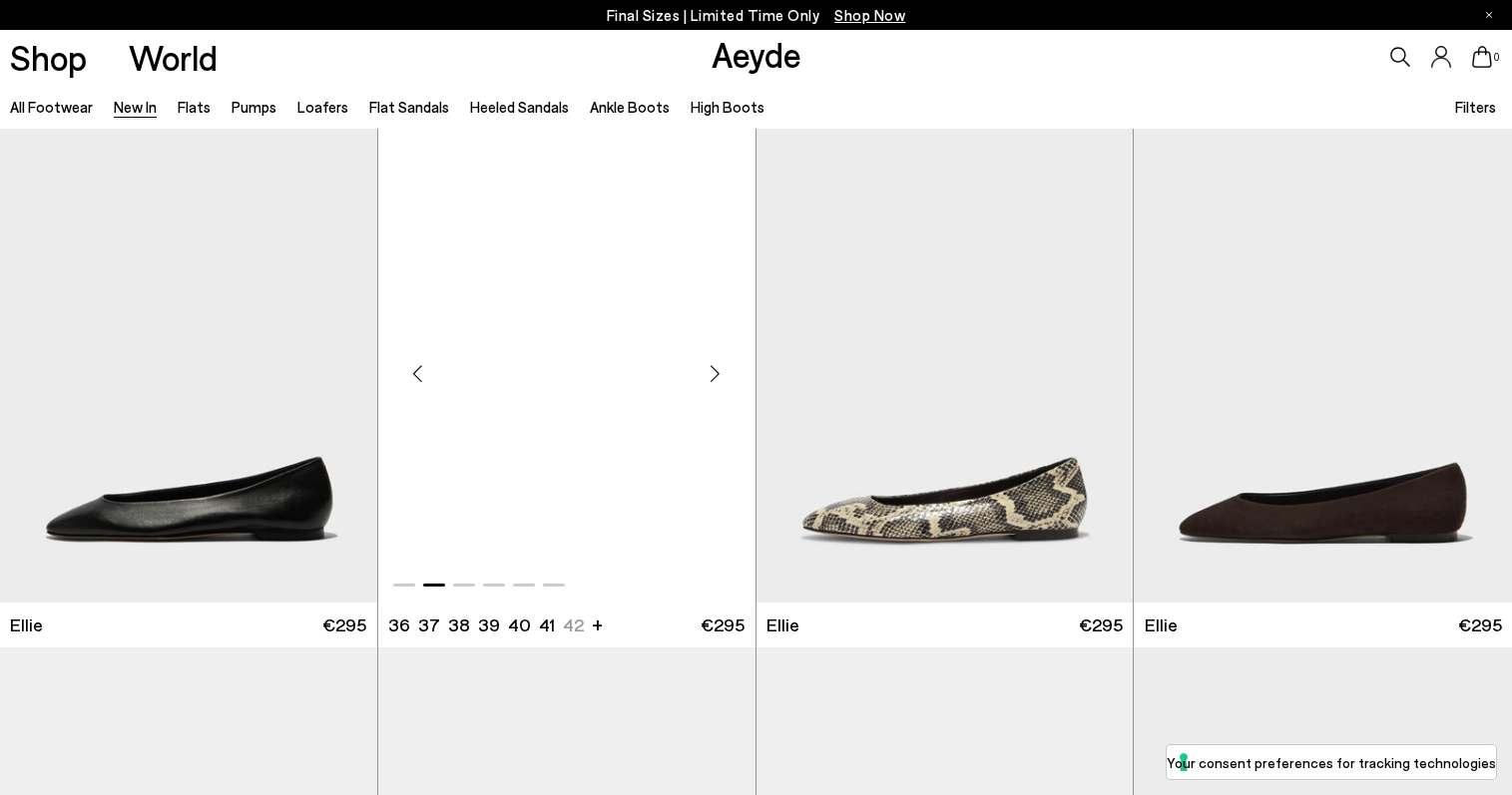 click at bounding box center [716, 374] 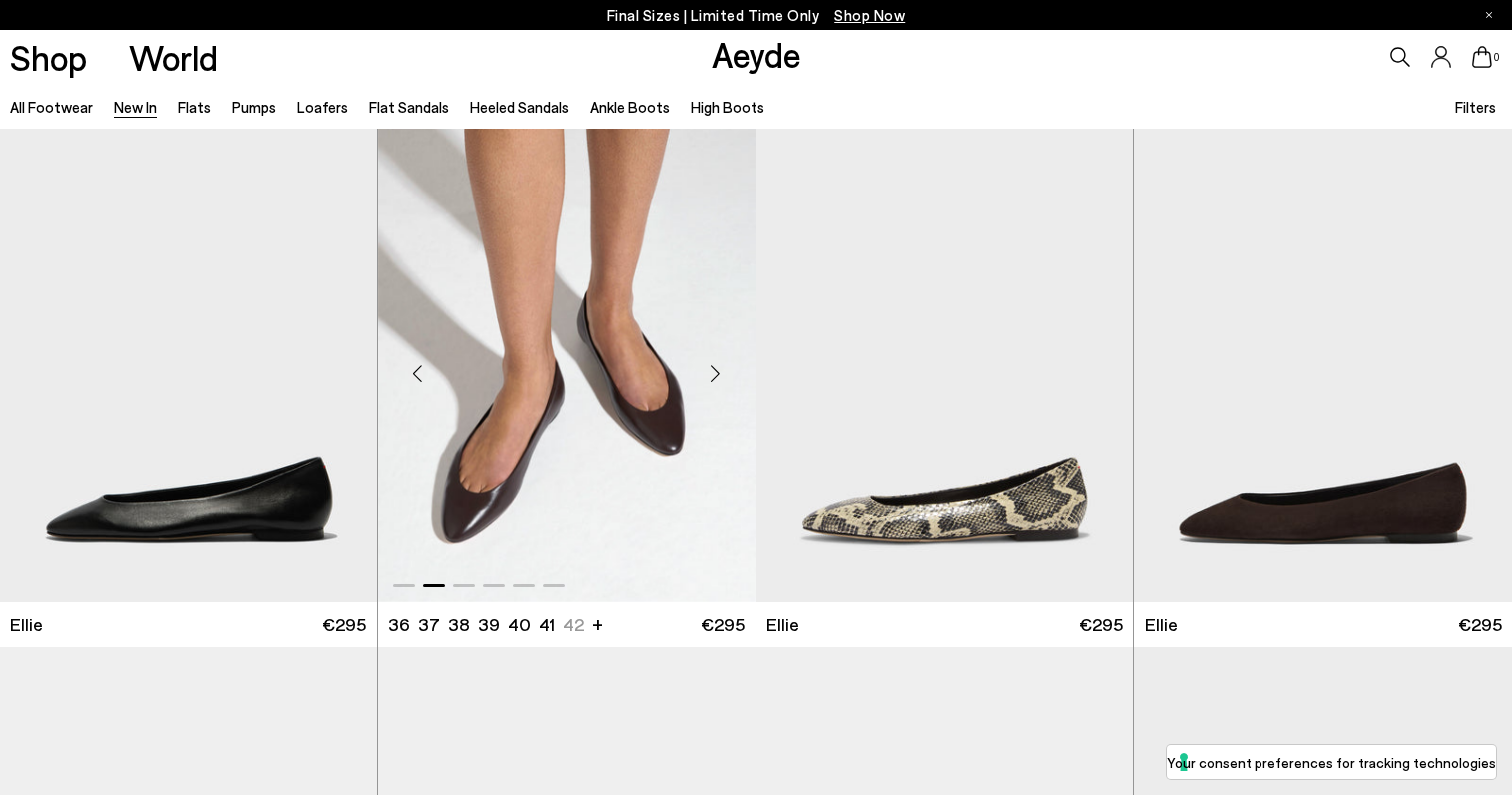 click at bounding box center [716, 374] 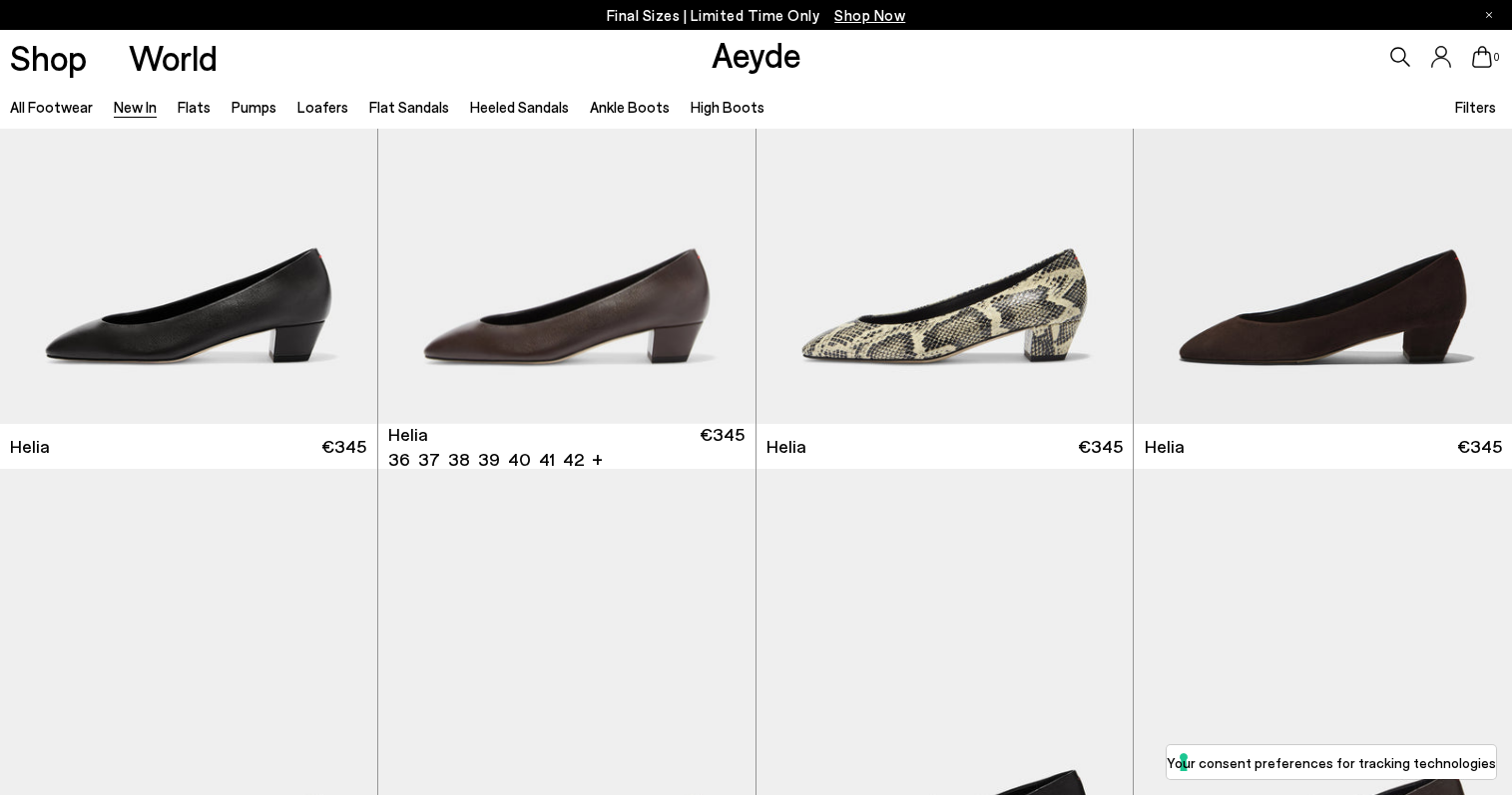 scroll, scrollTop: 698, scrollLeft: 0, axis: vertical 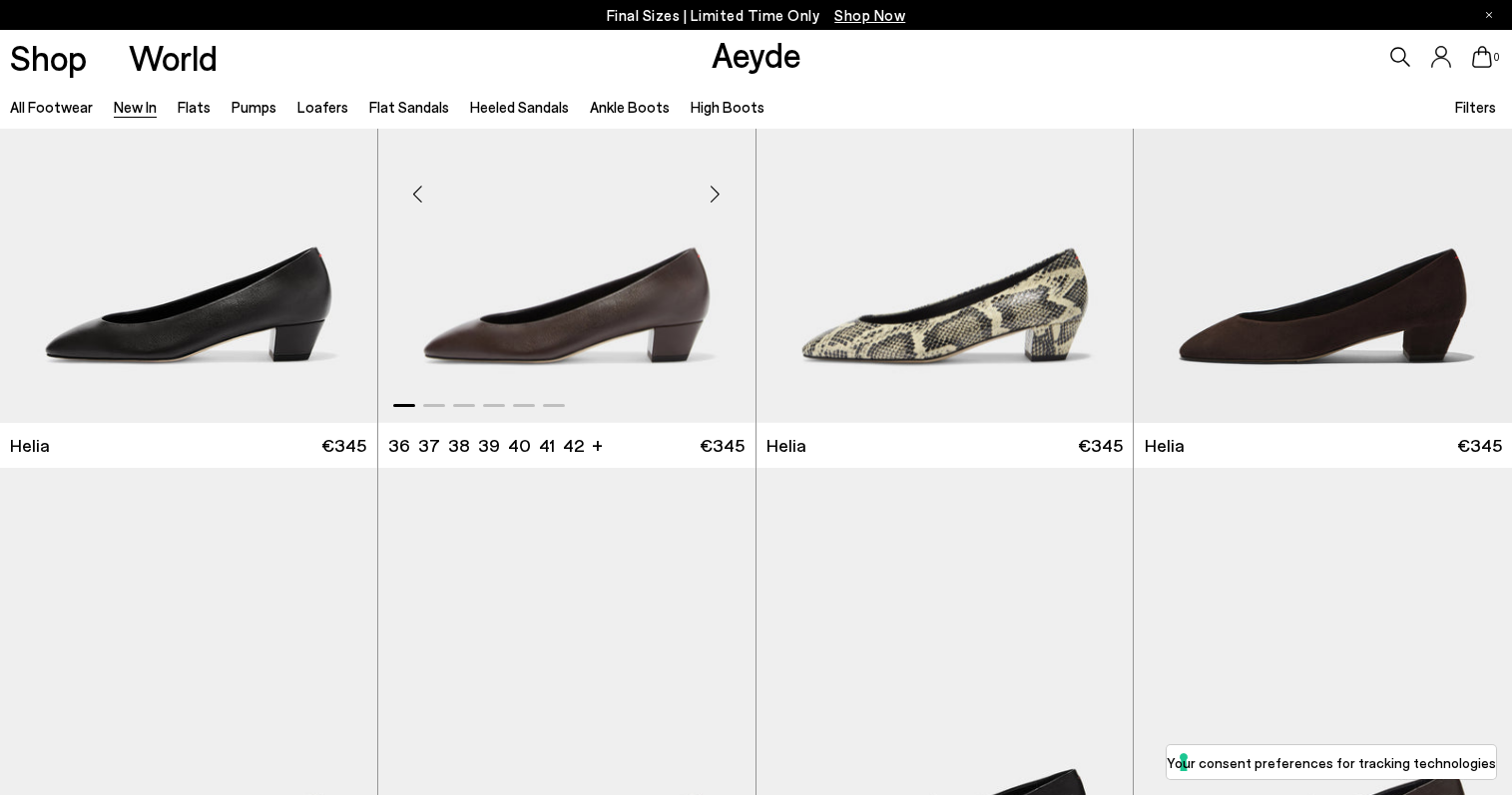 click at bounding box center [716, 195] 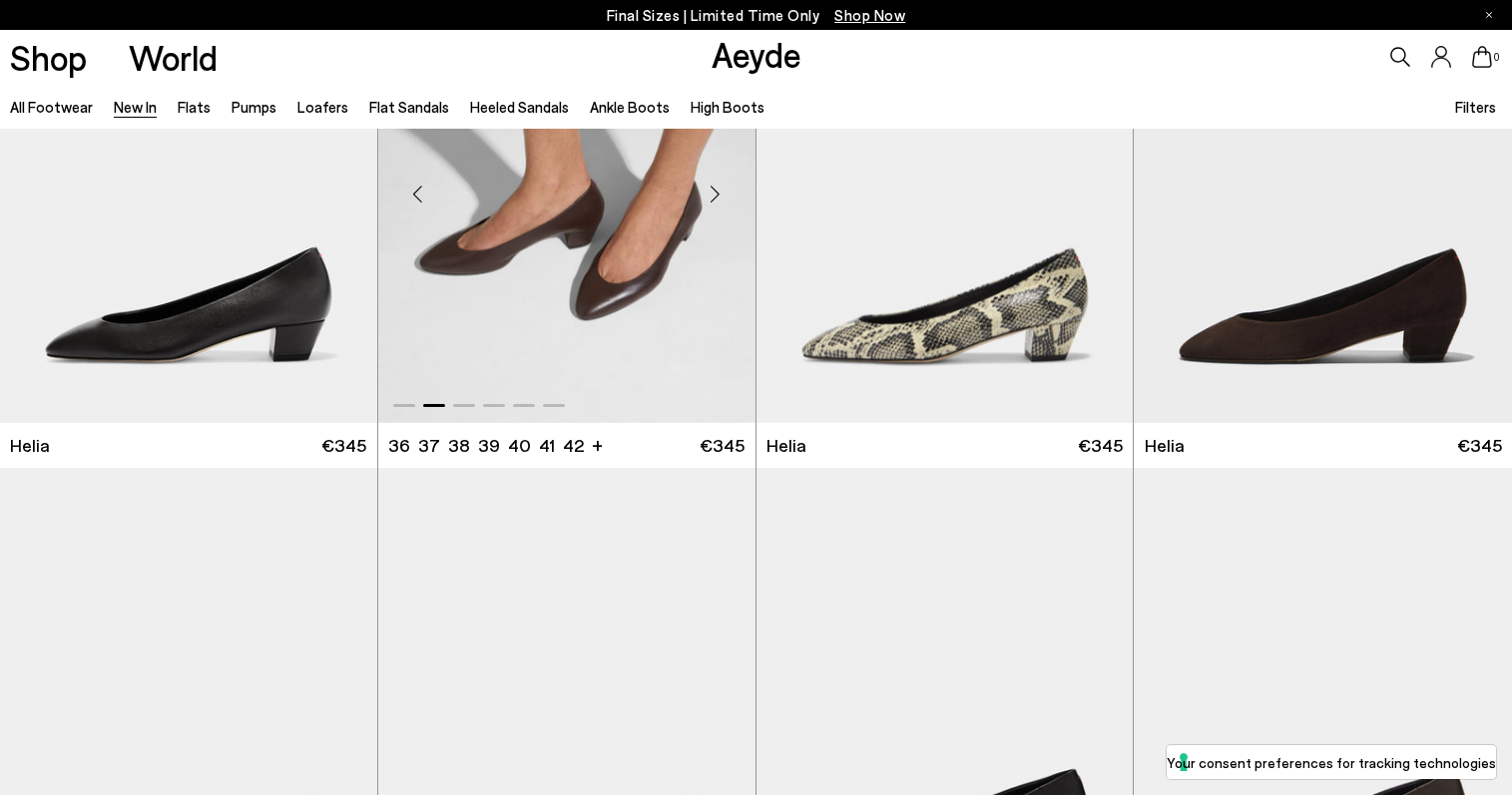 click at bounding box center (716, 195) 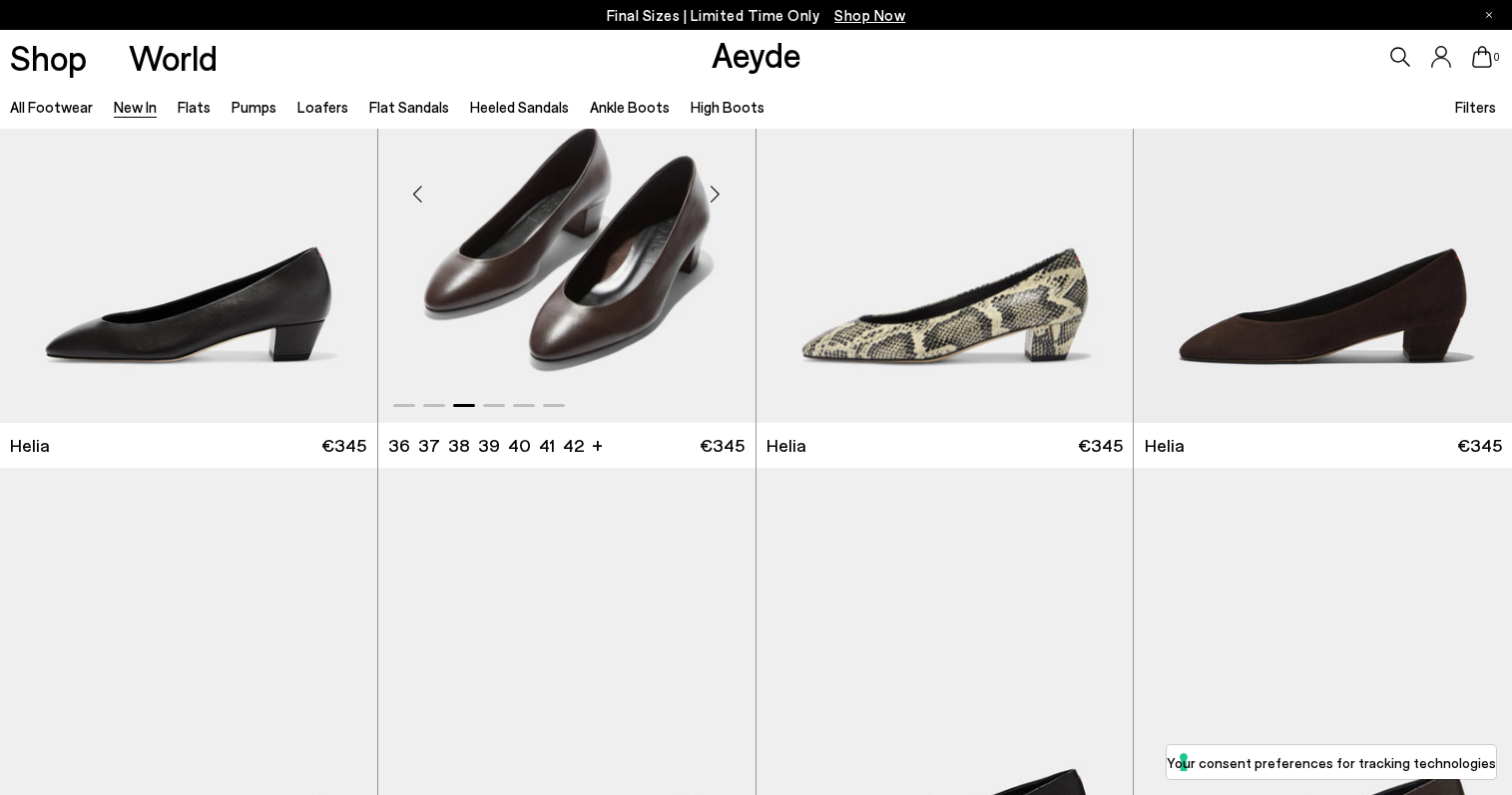 click at bounding box center (716, 195) 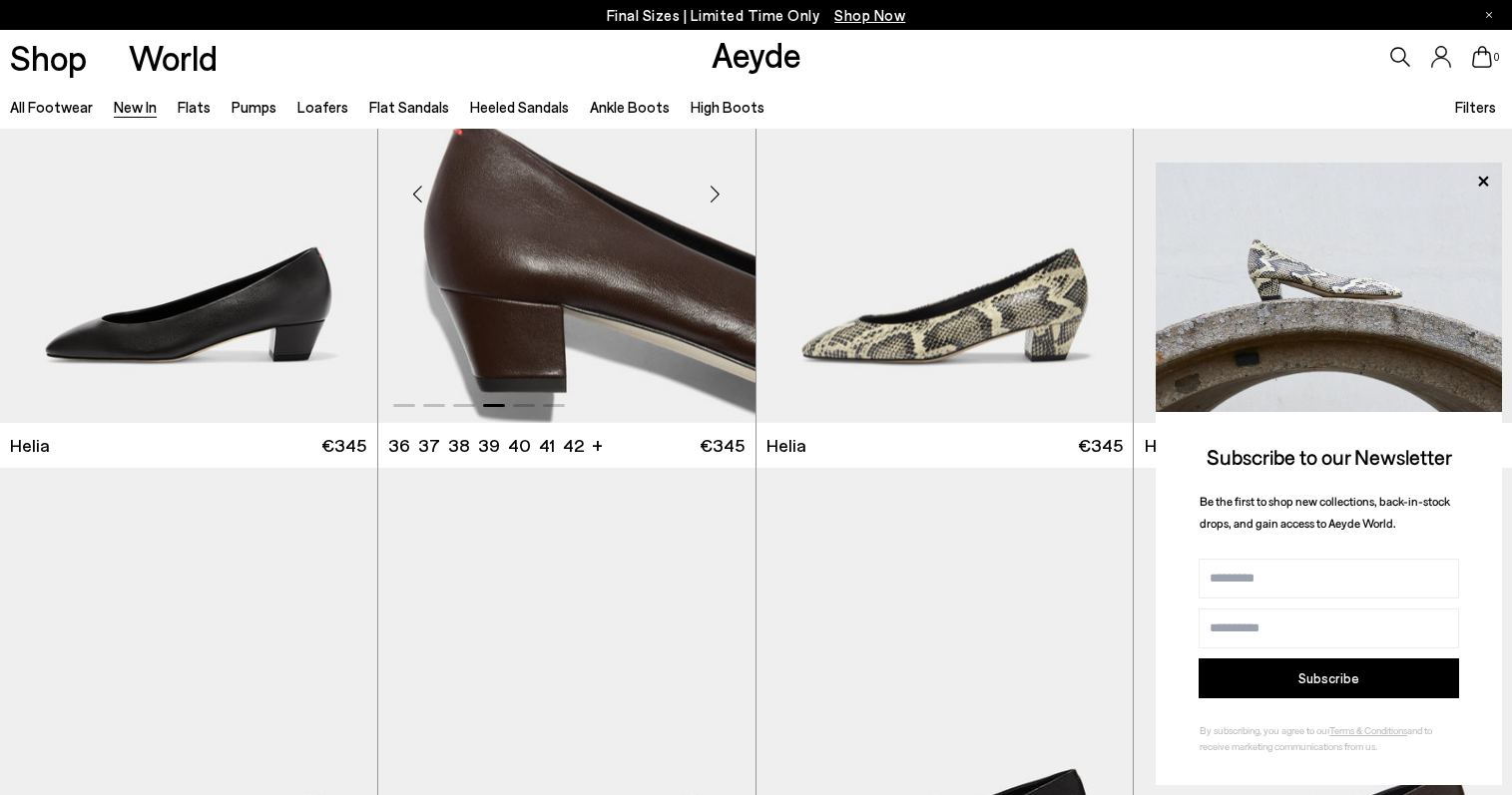 click at bounding box center [716, 195] 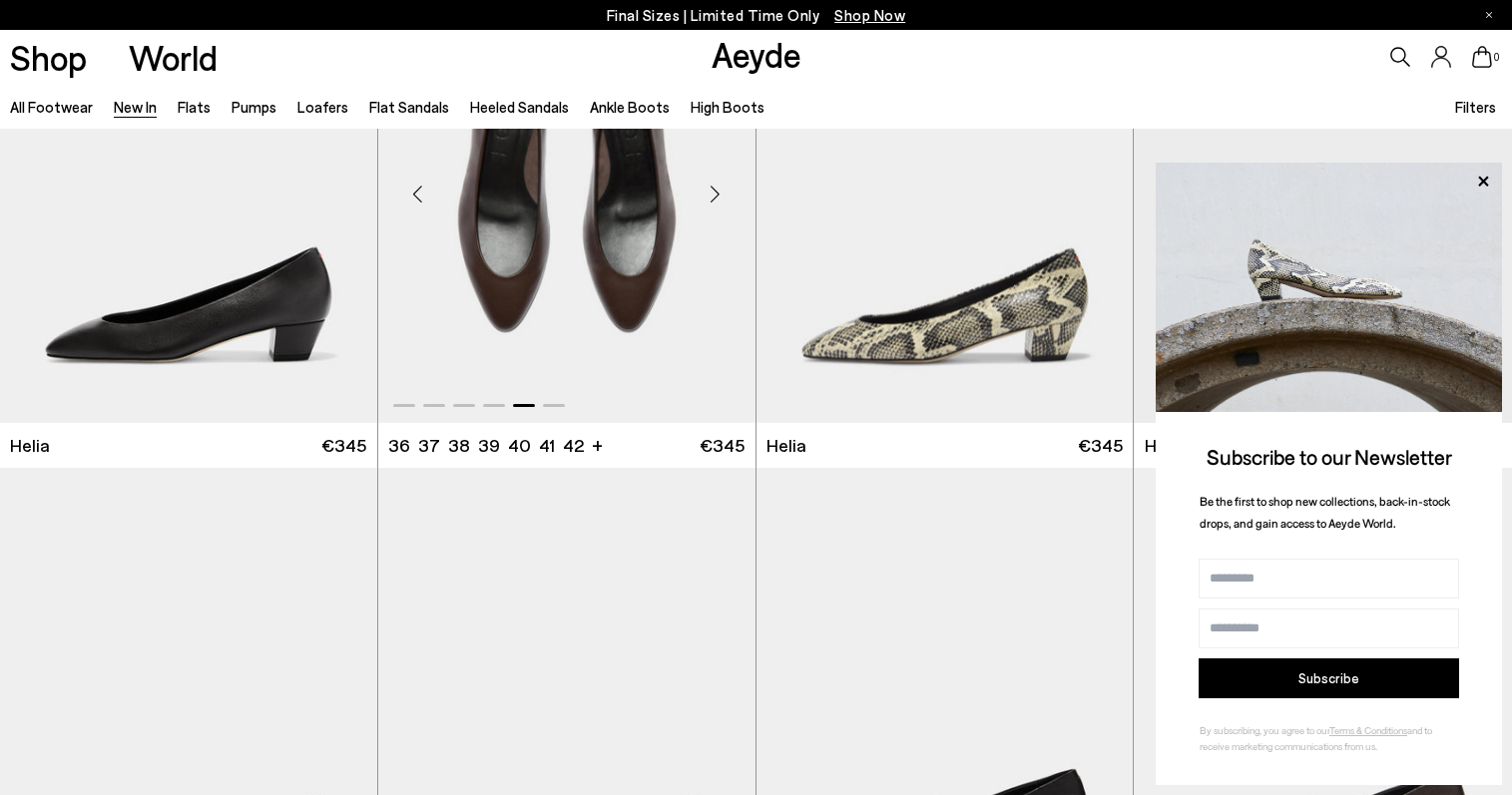 click at bounding box center [716, 195] 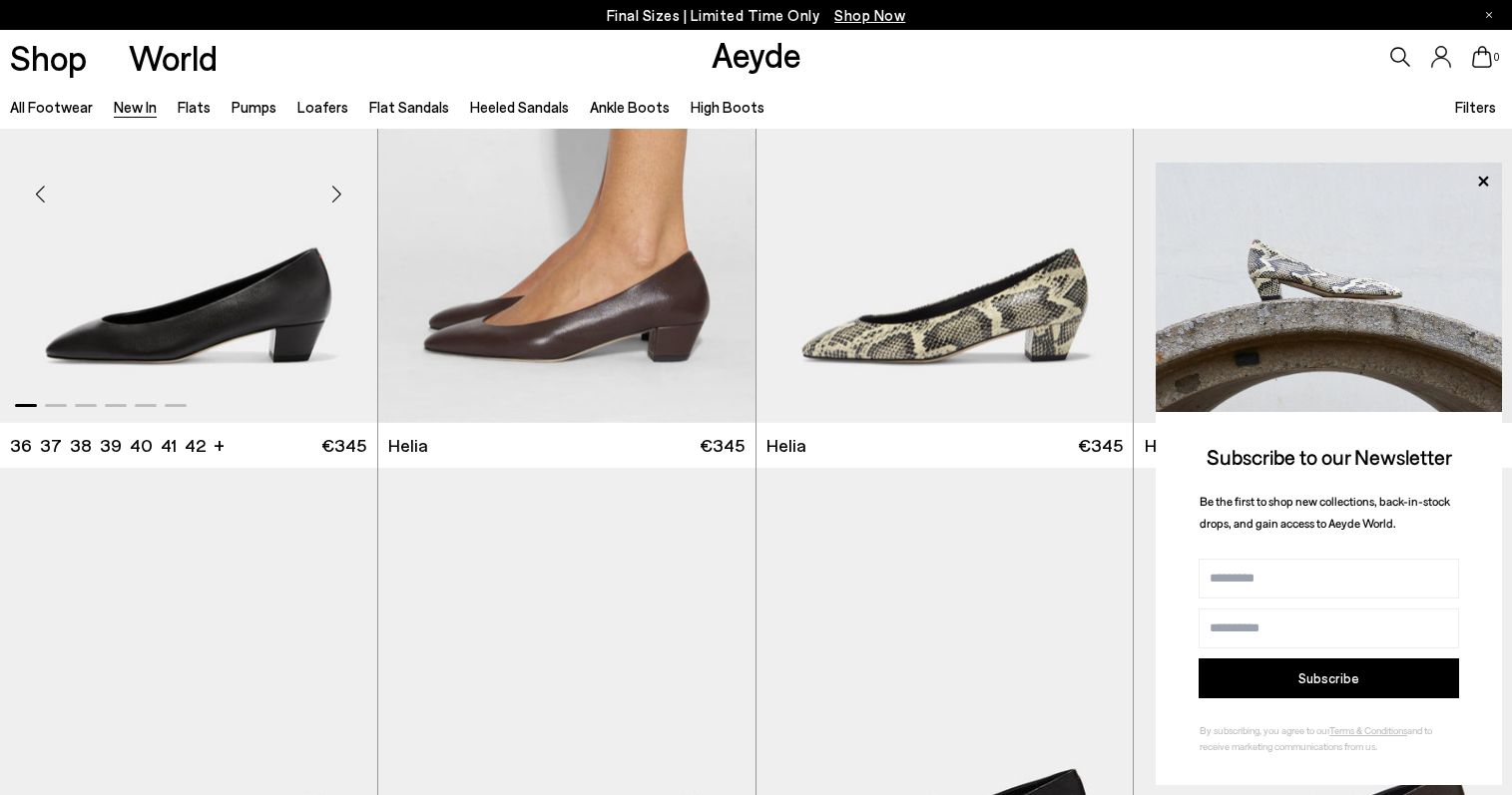 click at bounding box center [337, 195] 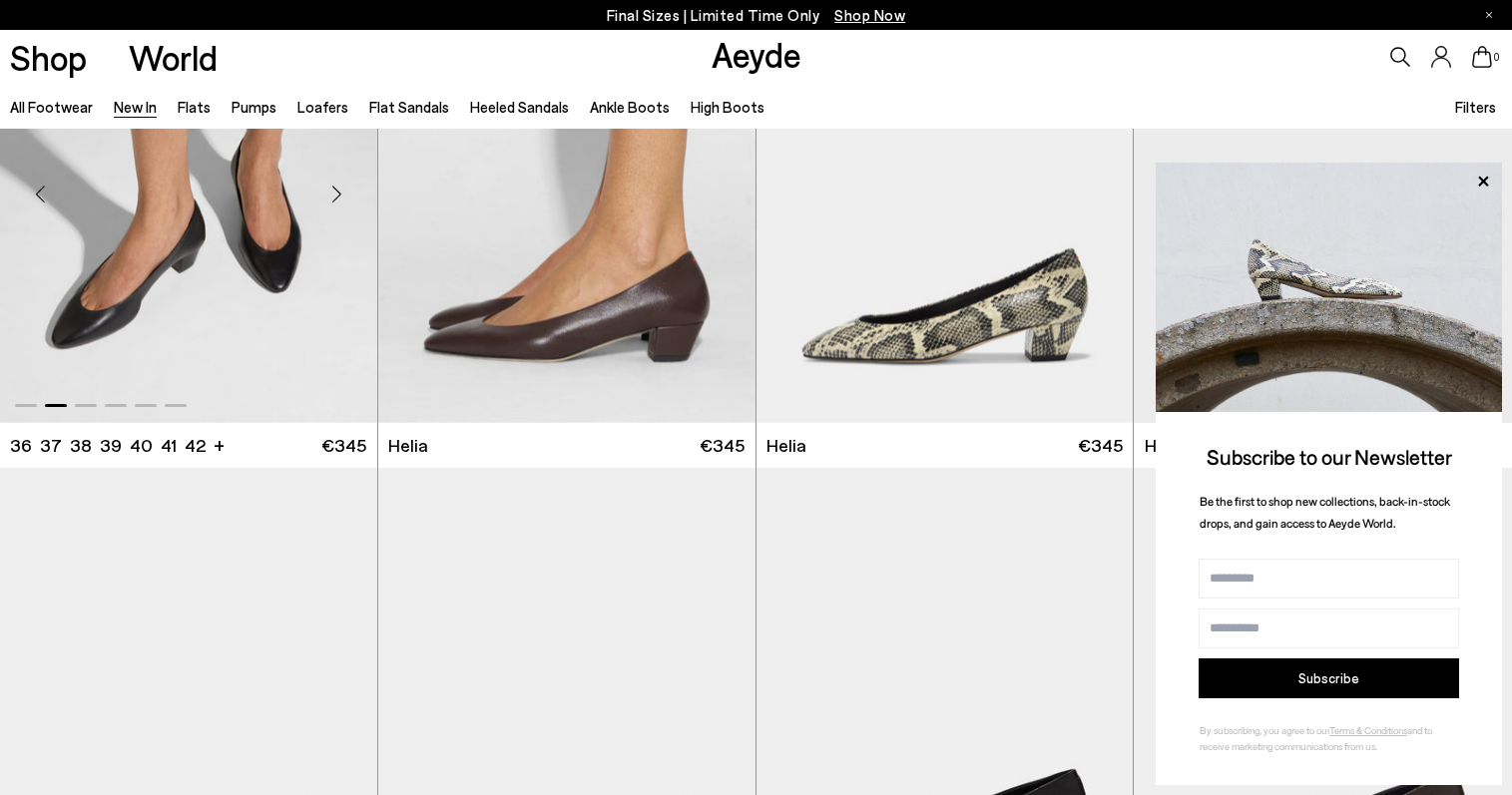click at bounding box center [337, 195] 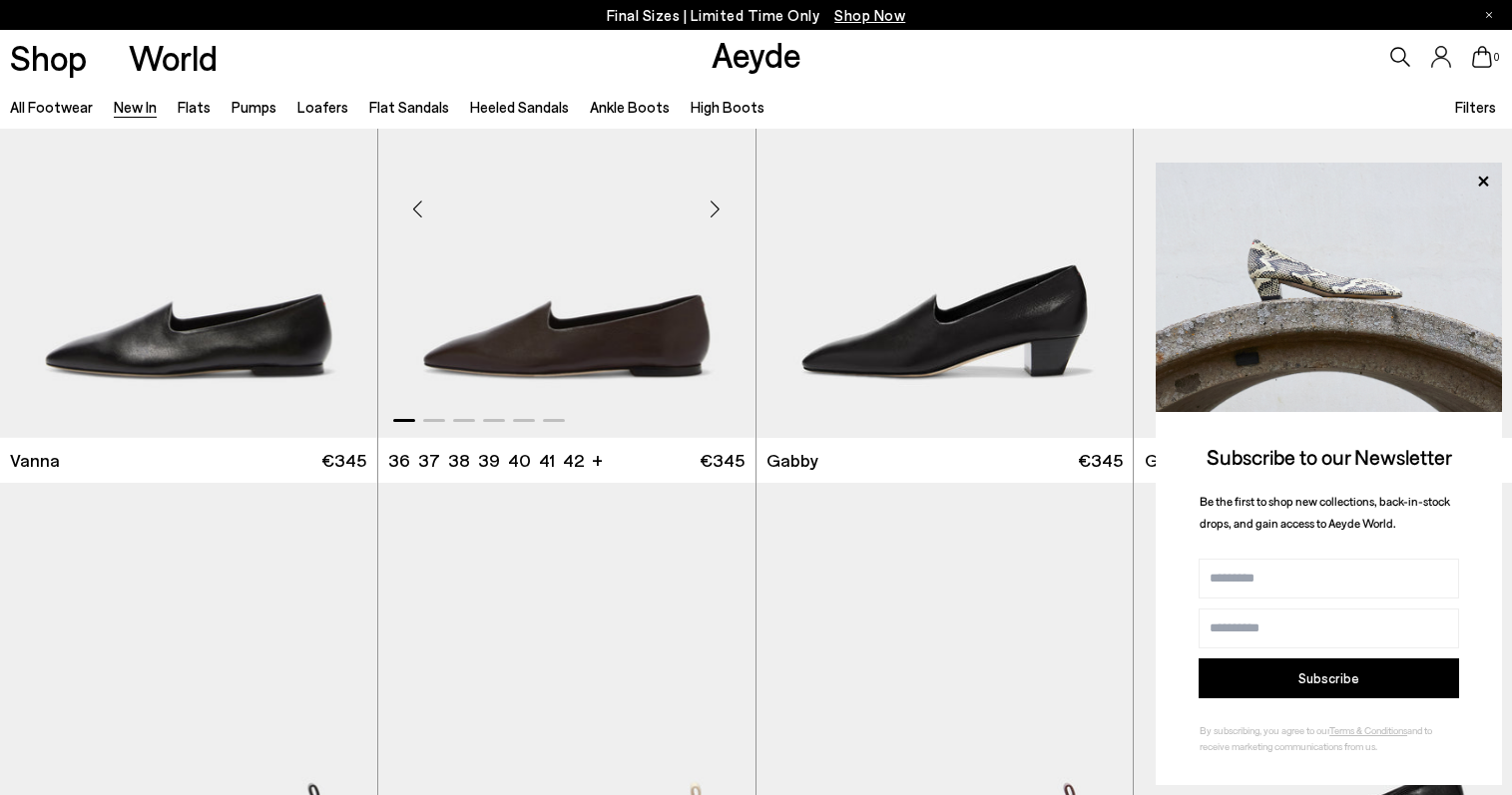 scroll, scrollTop: 1097, scrollLeft: 0, axis: vertical 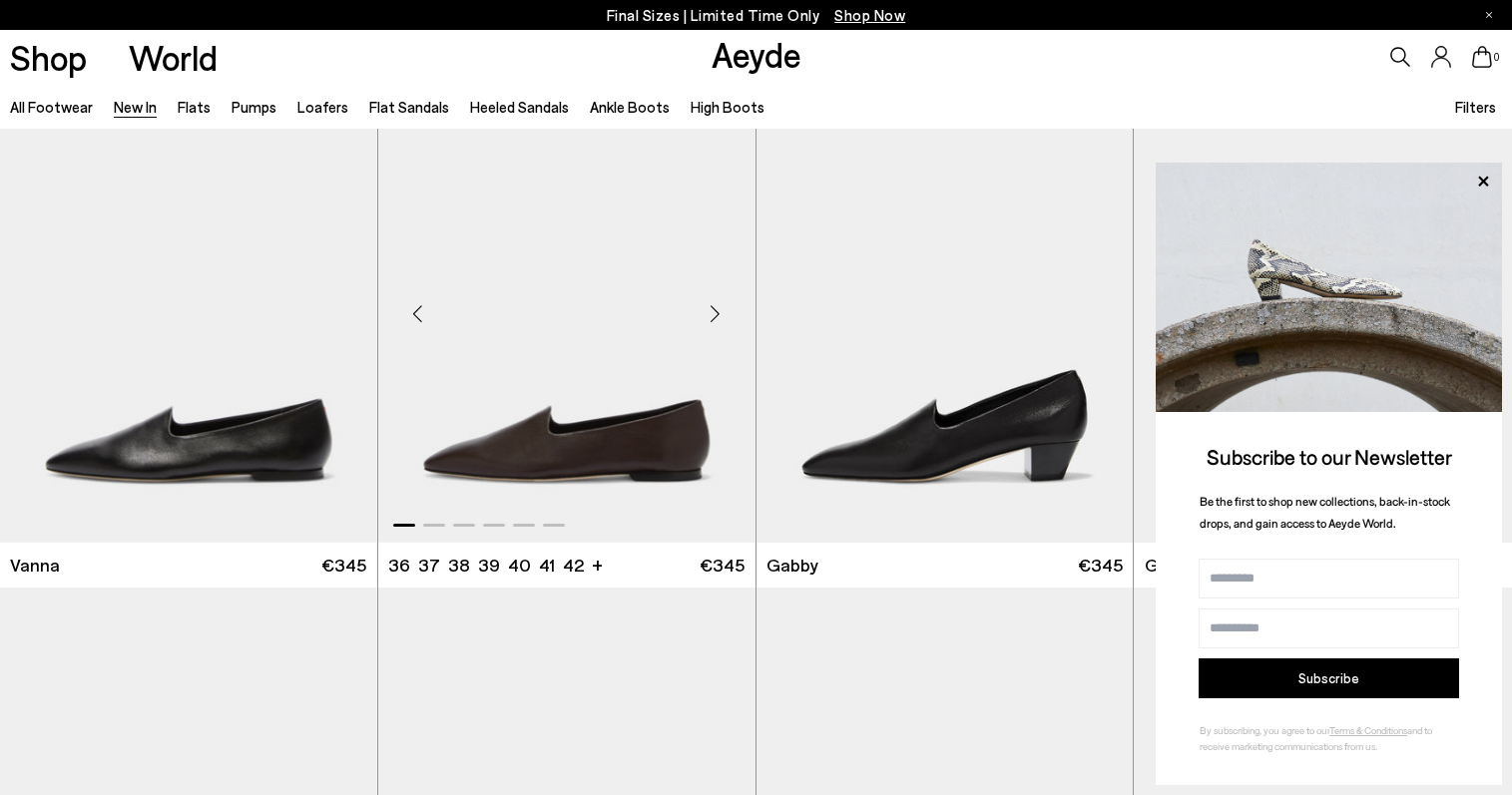click at bounding box center (716, 314) 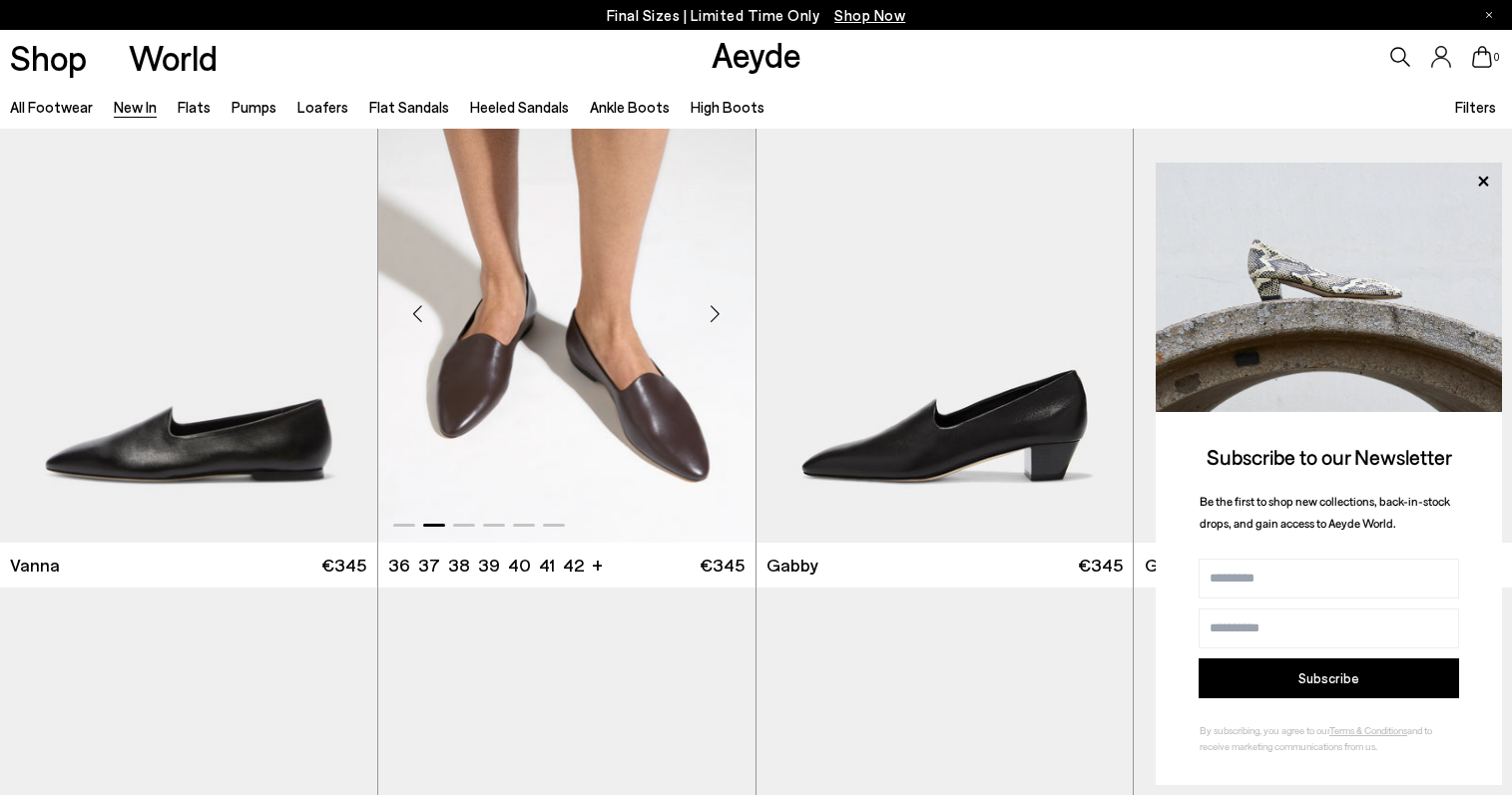 click at bounding box center (716, 314) 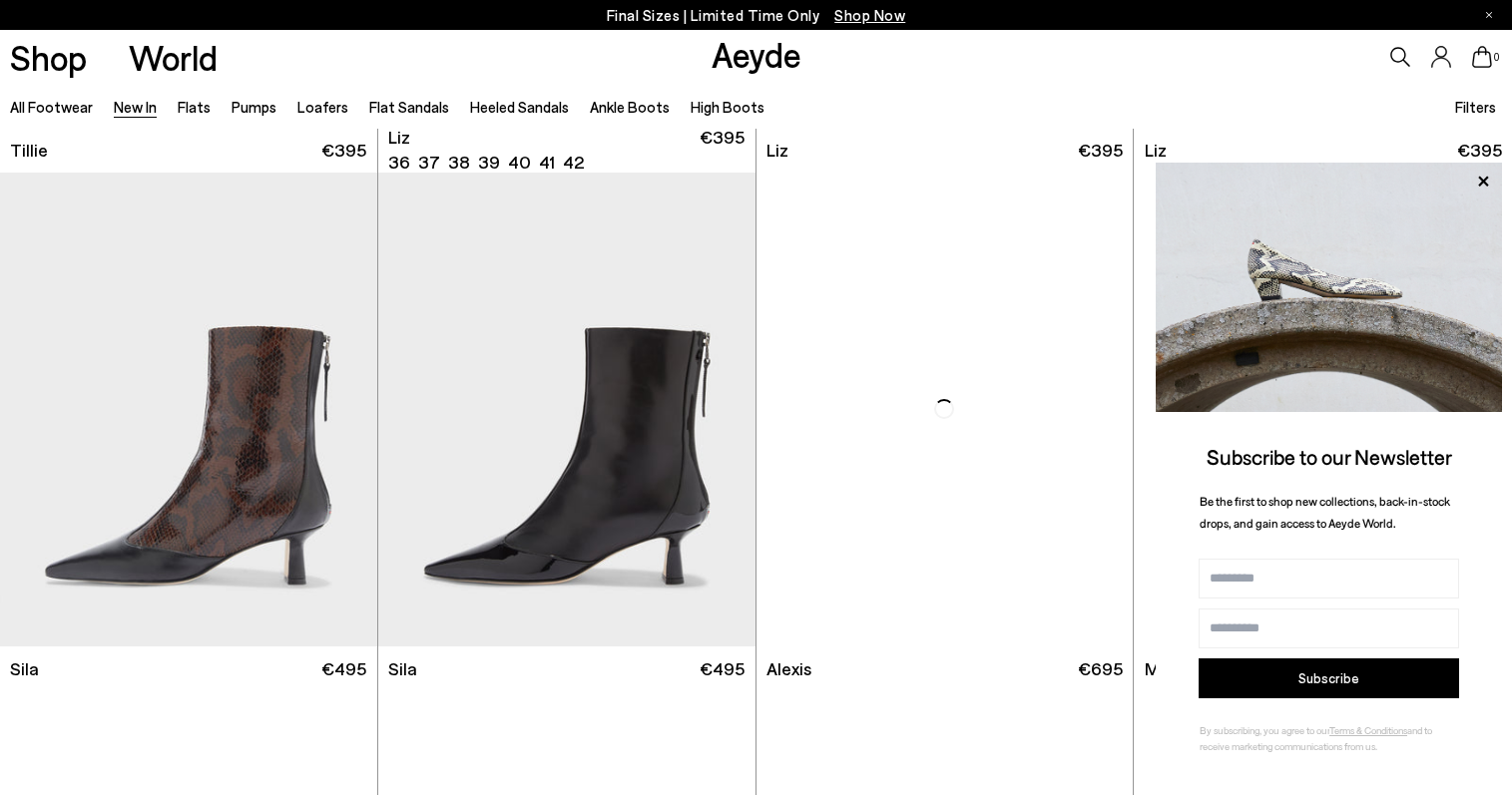 scroll, scrollTop: 3192, scrollLeft: 0, axis: vertical 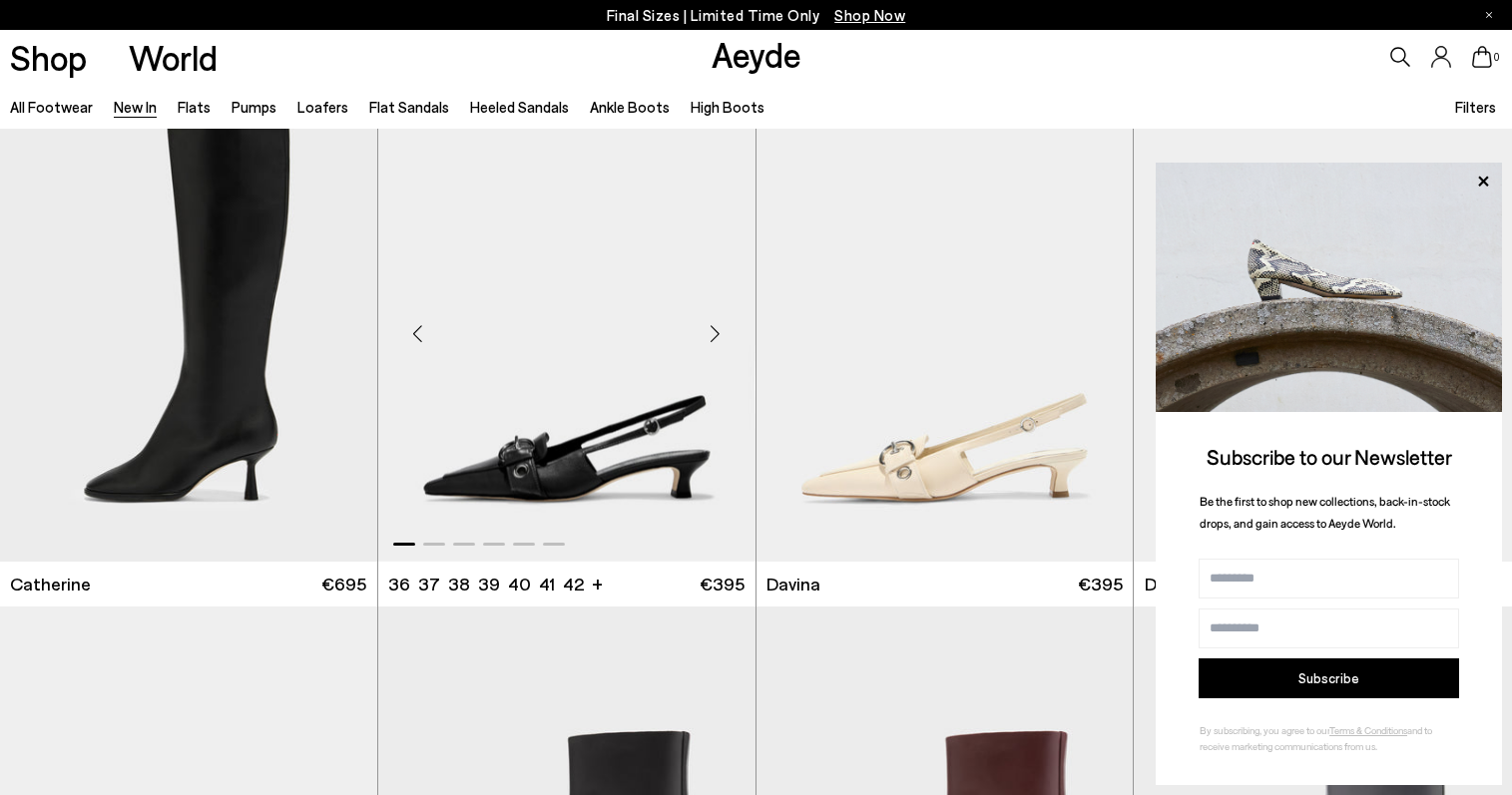 click at bounding box center (716, 333) 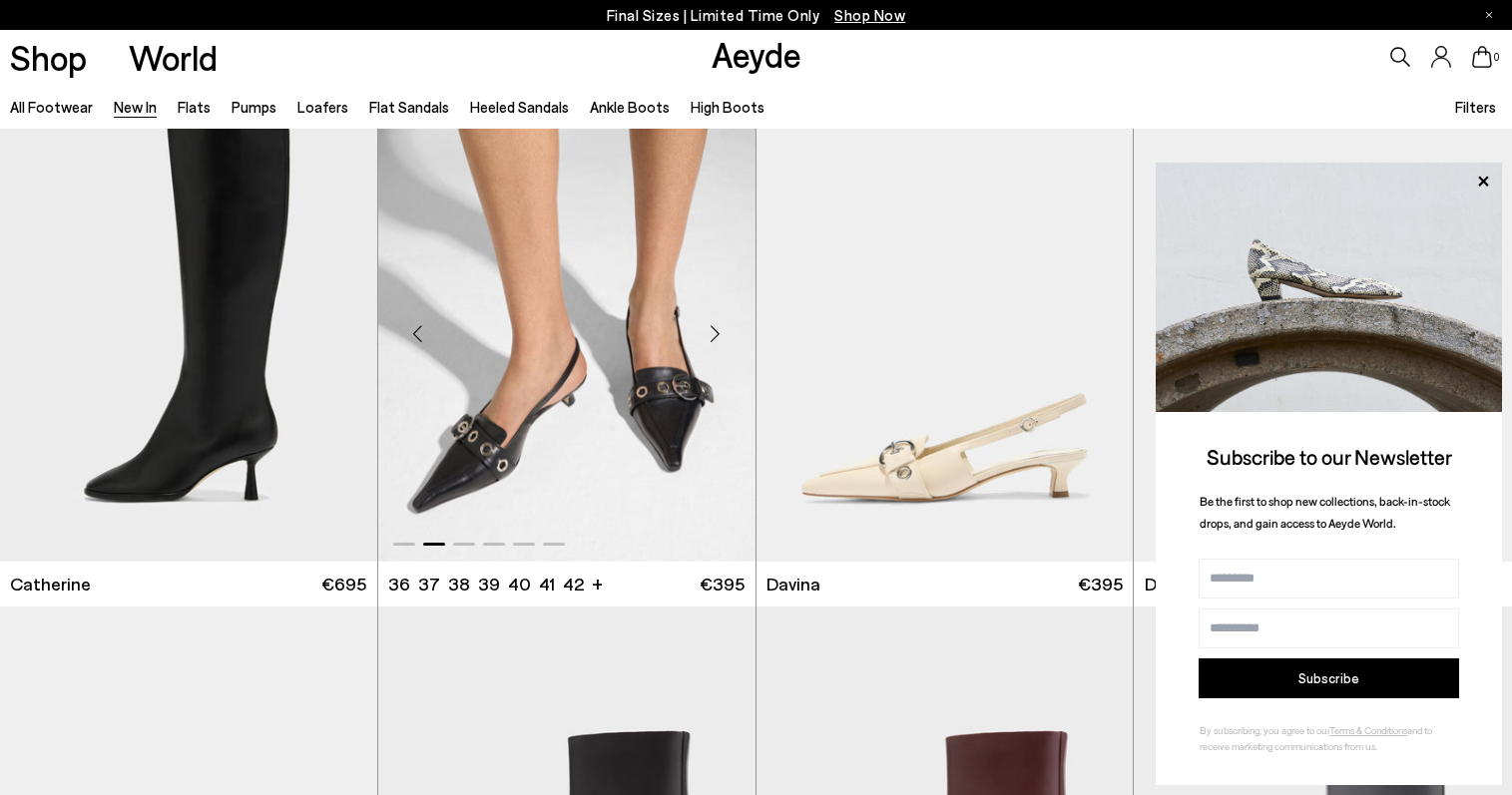 click at bounding box center (716, 333) 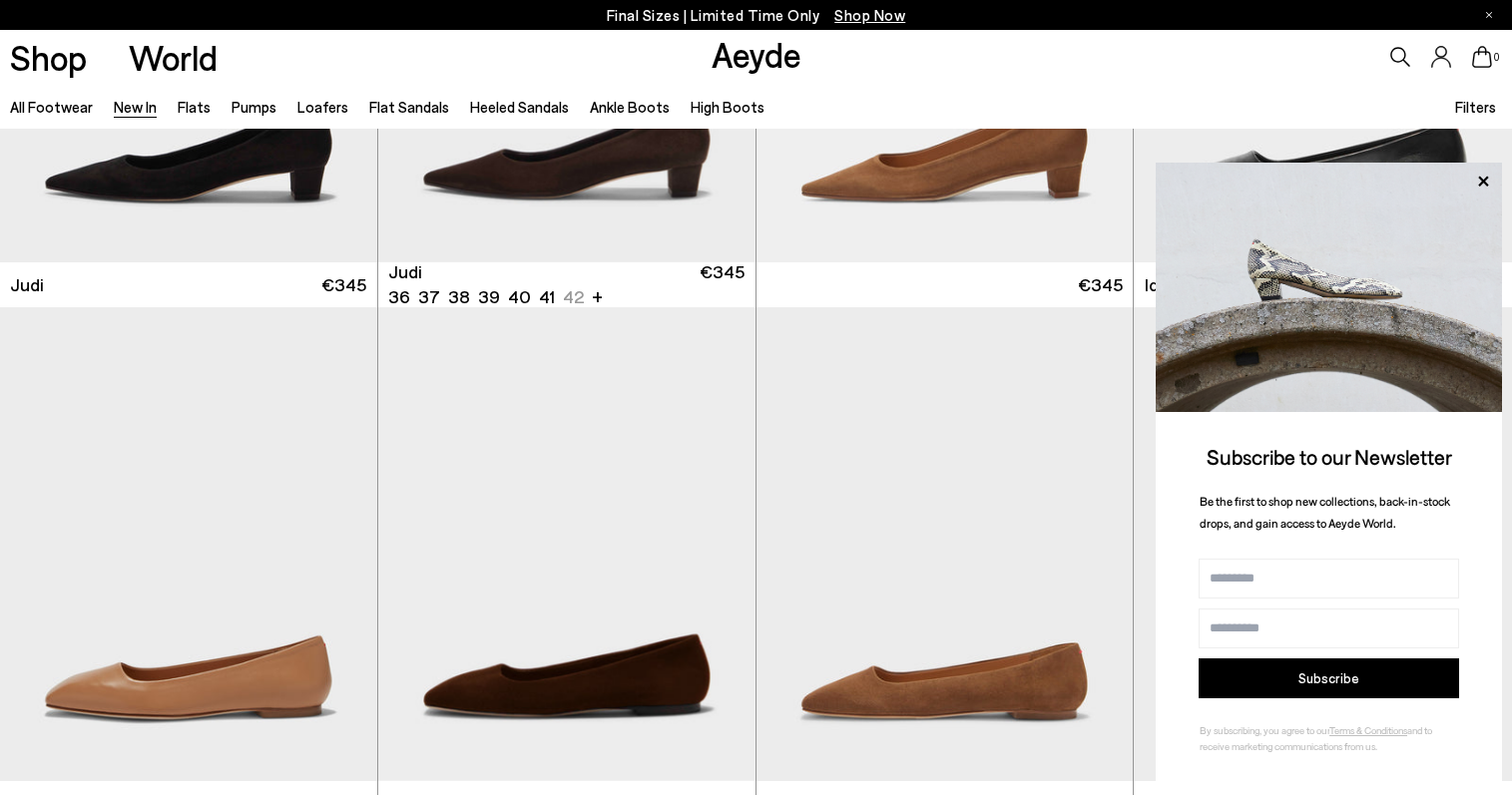 scroll, scrollTop: 6783, scrollLeft: 0, axis: vertical 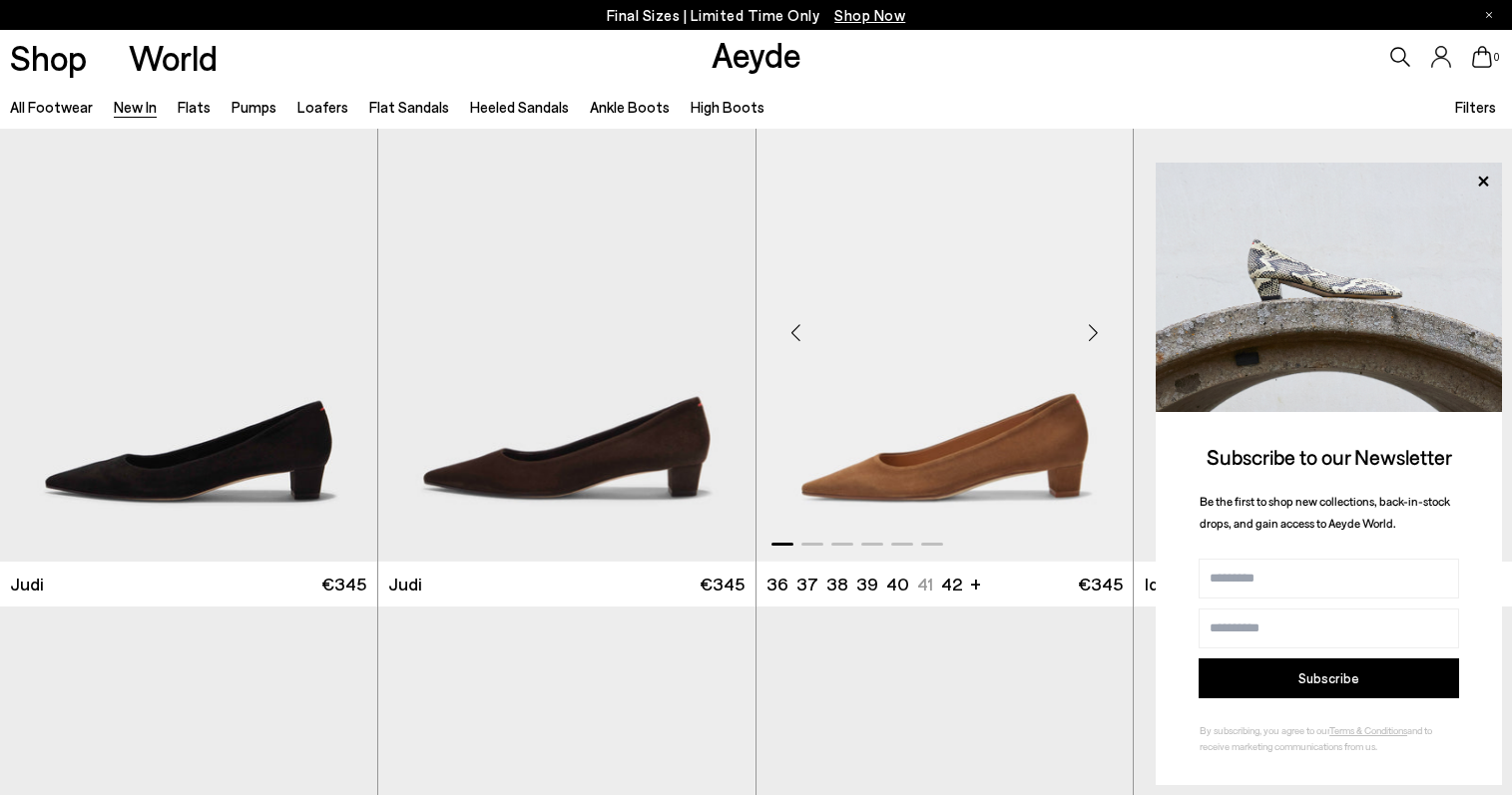 click at bounding box center (1093, 333) 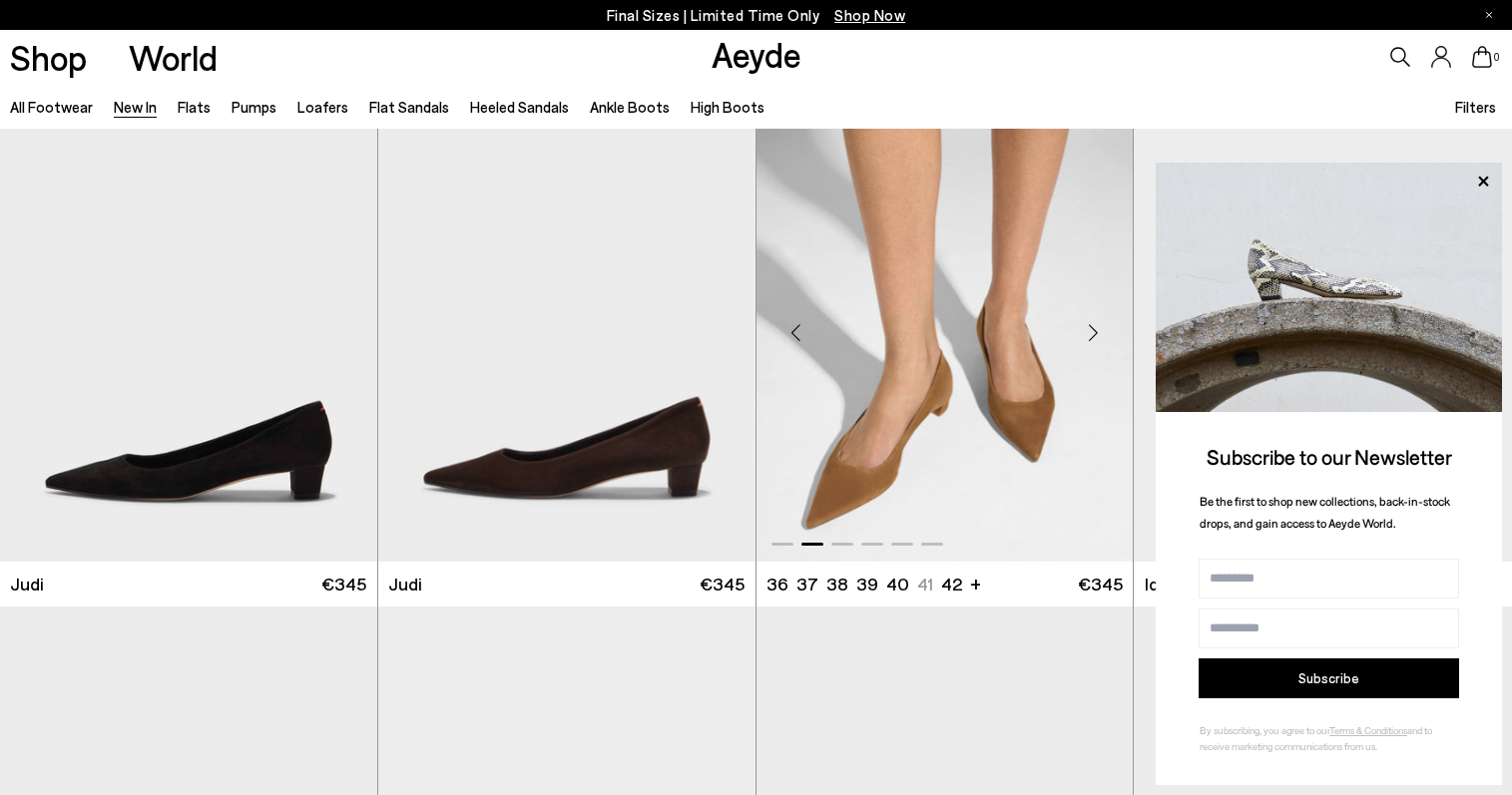click at bounding box center [1093, 333] 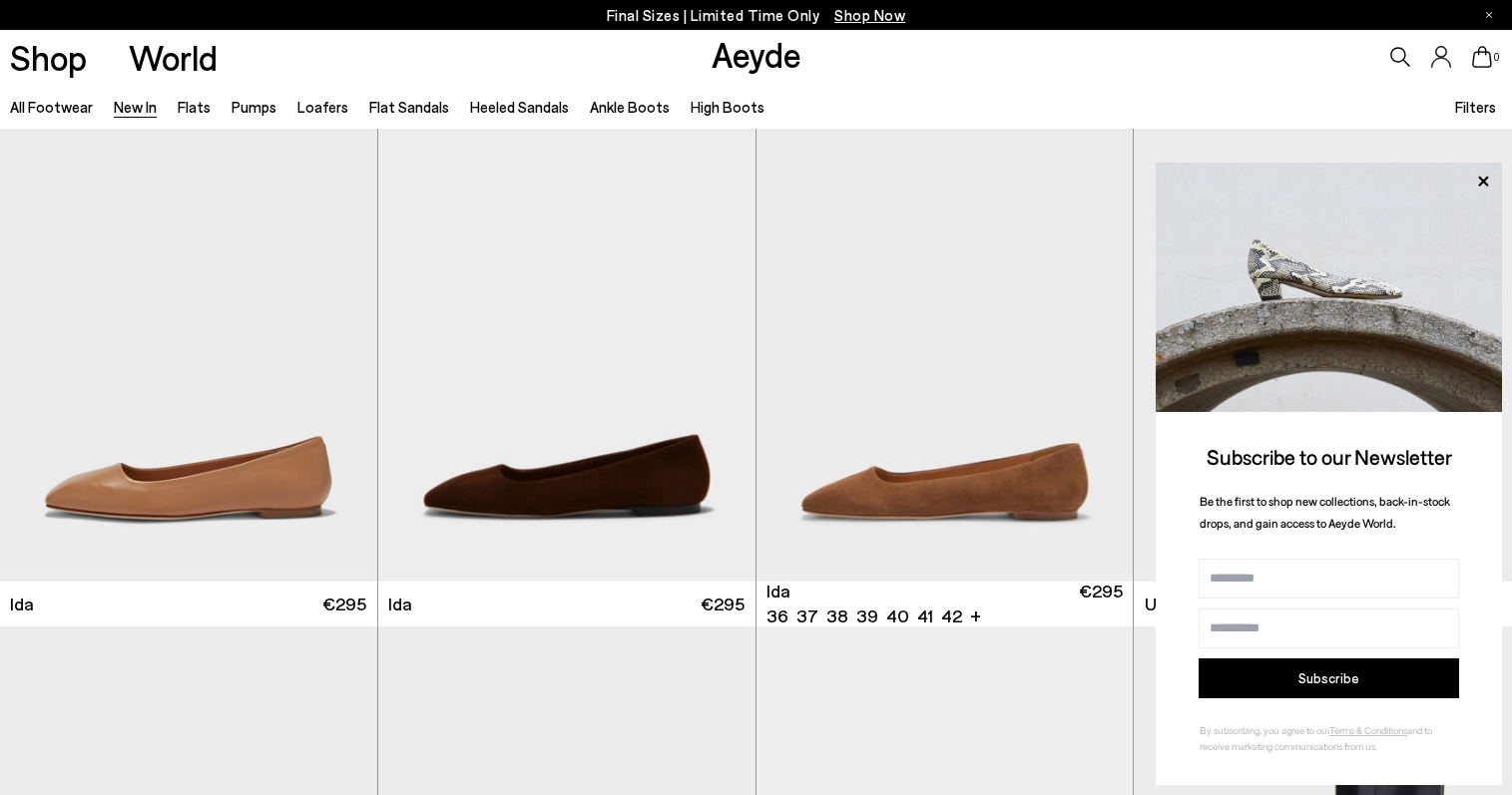 scroll, scrollTop: 7381, scrollLeft: 0, axis: vertical 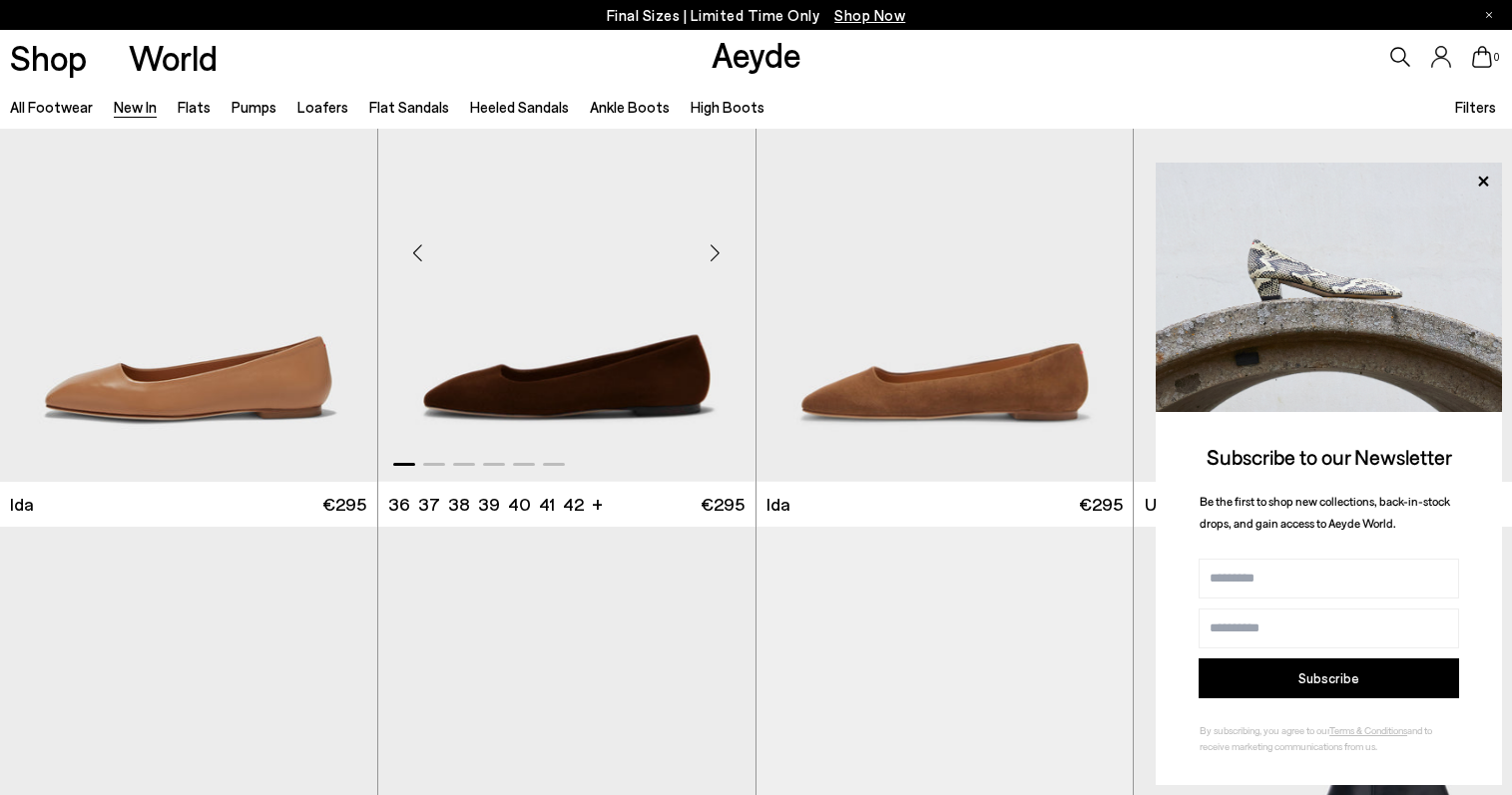 click at bounding box center [716, 252] 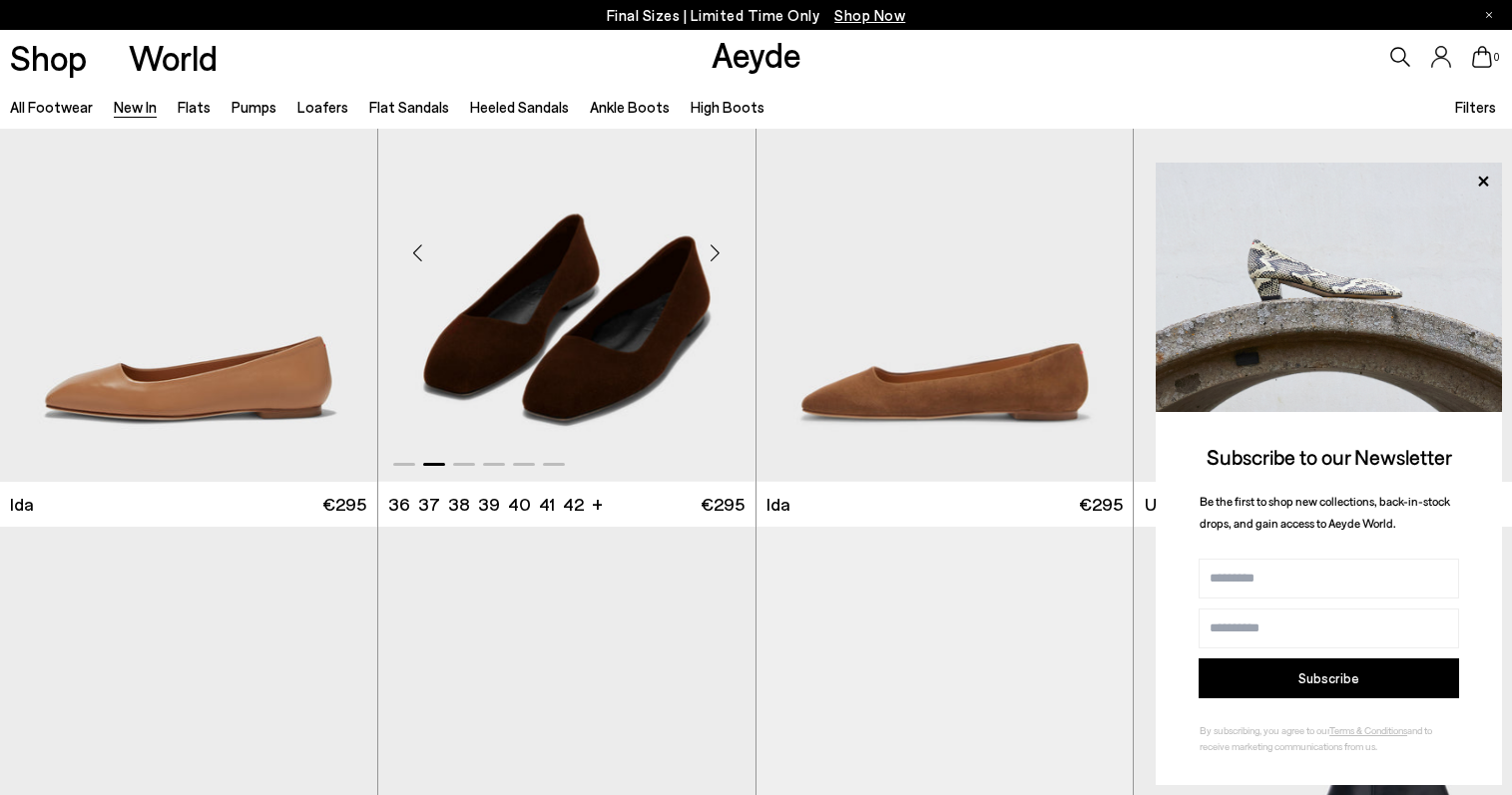 click at bounding box center (716, 252) 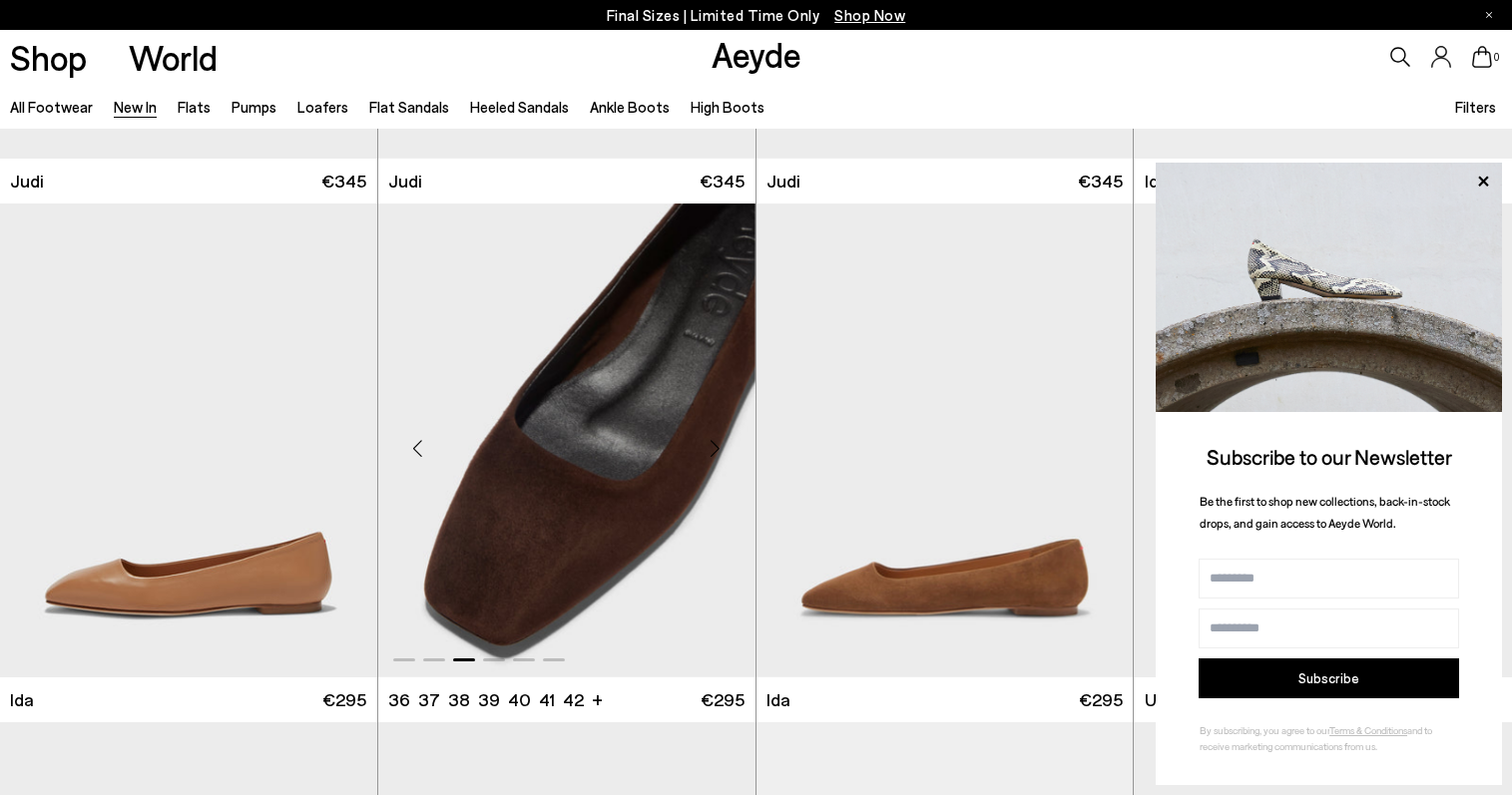 scroll, scrollTop: 7182, scrollLeft: 0, axis: vertical 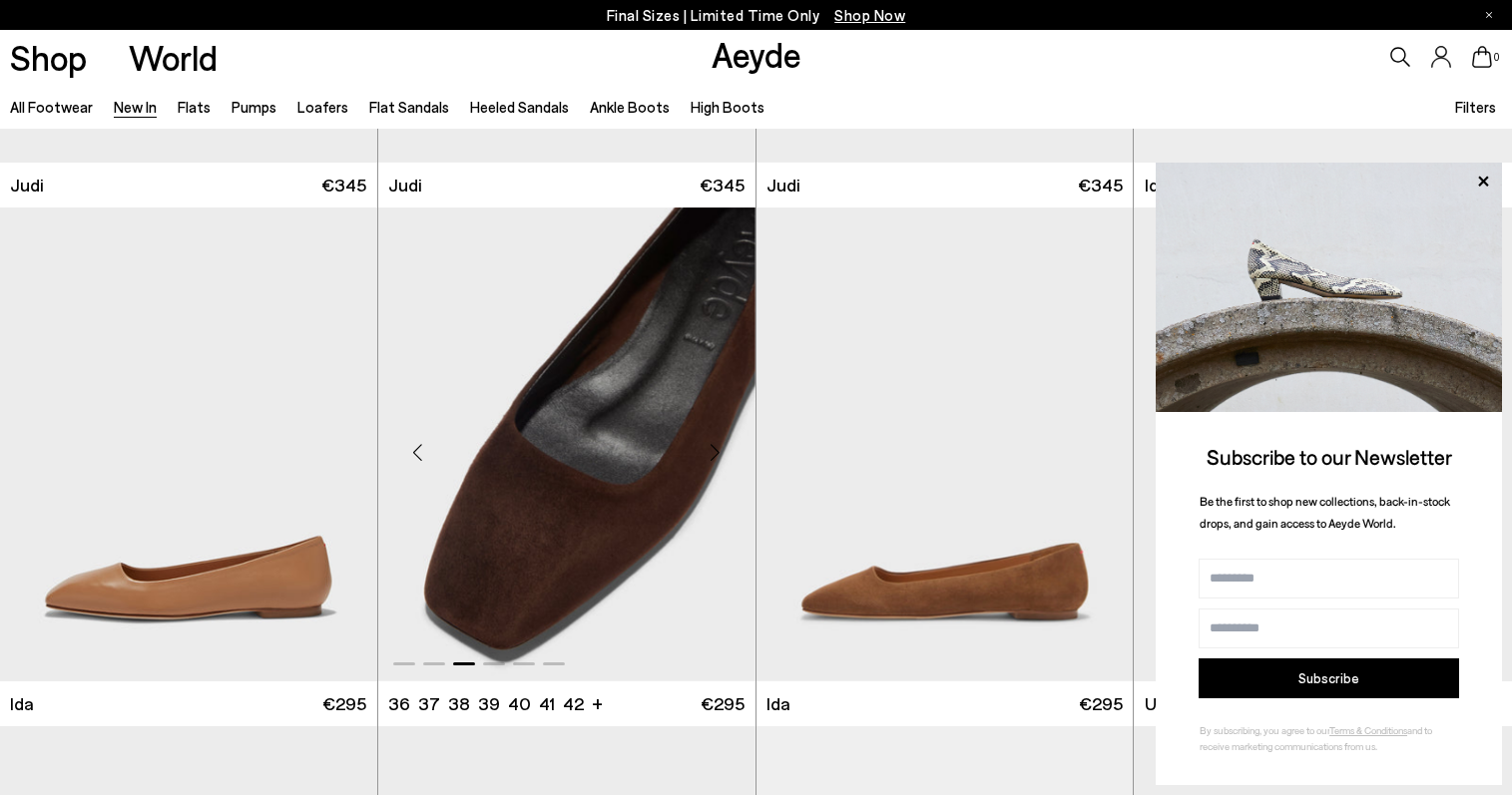 click at bounding box center [716, 452] 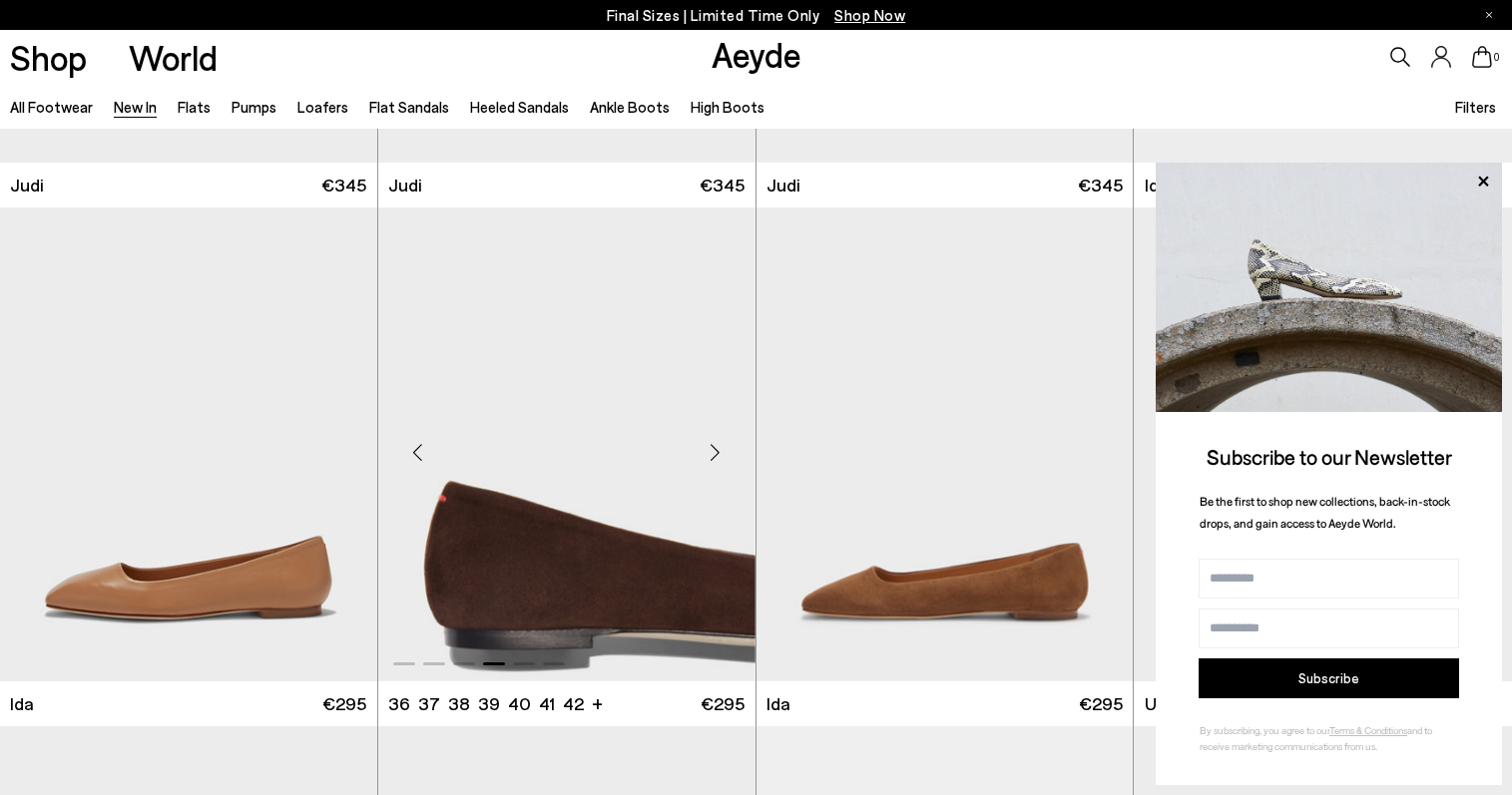 click at bounding box center [716, 452] 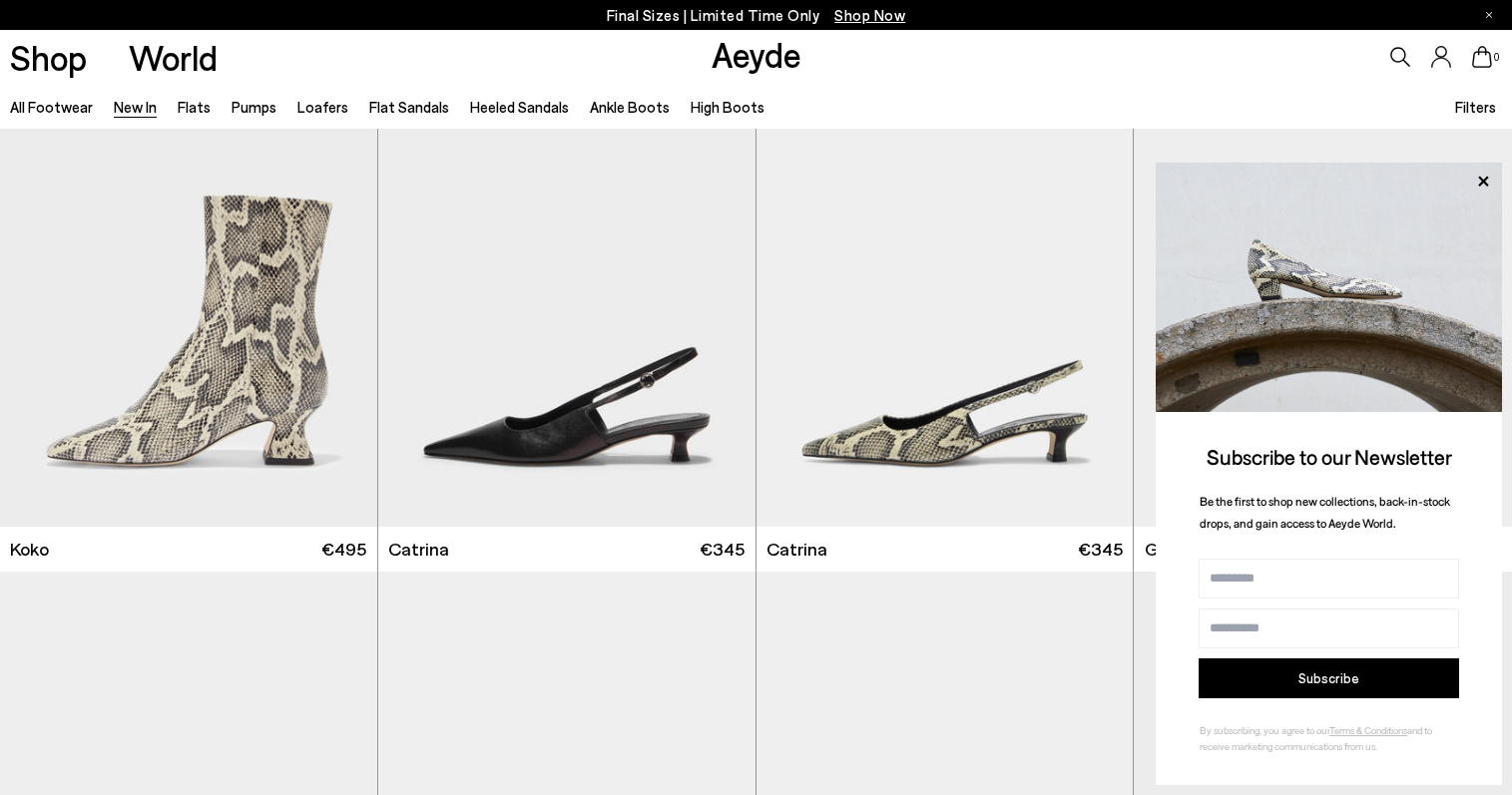 scroll, scrollTop: 8379, scrollLeft: 0, axis: vertical 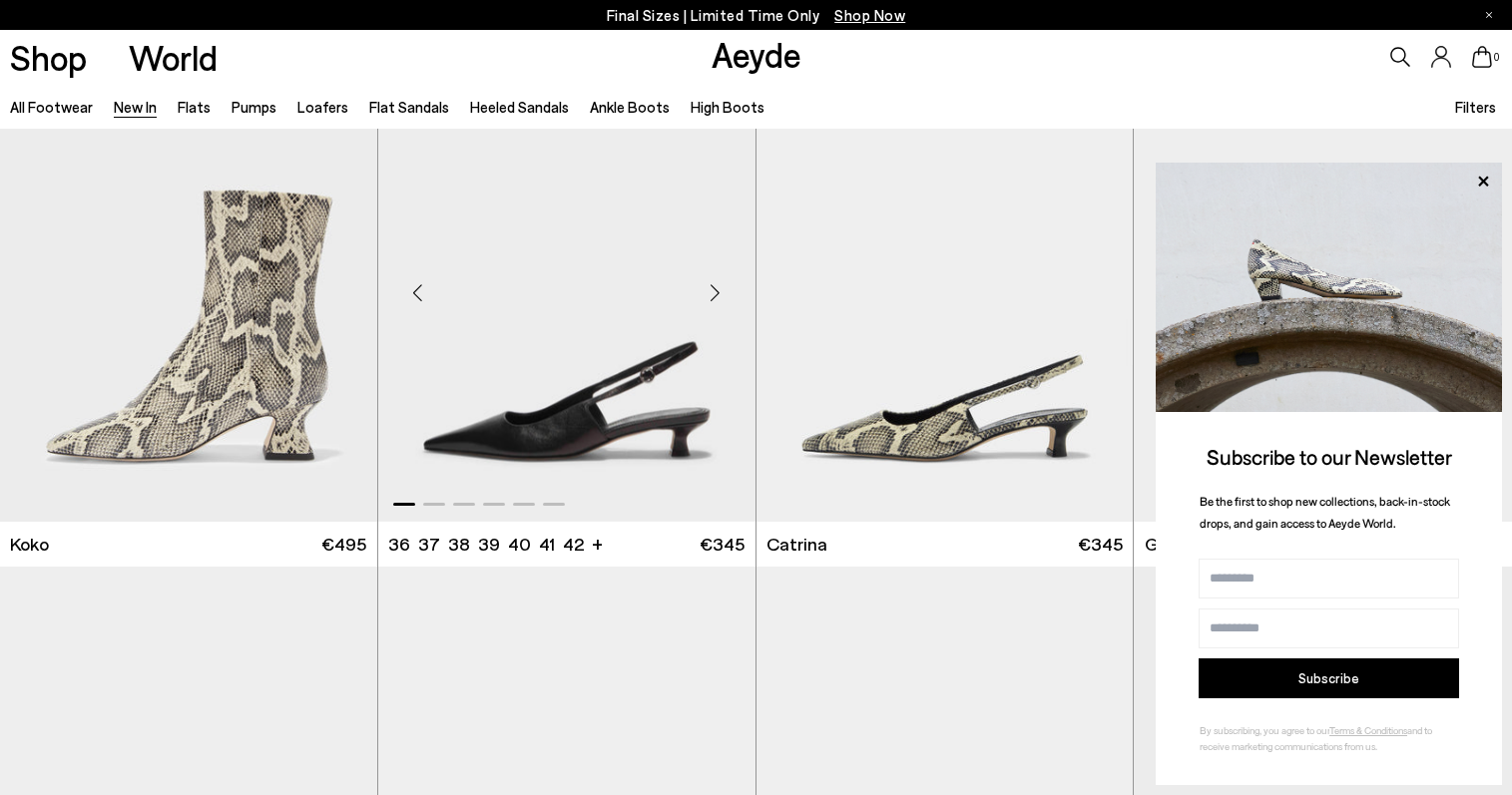 click at bounding box center (716, 292) 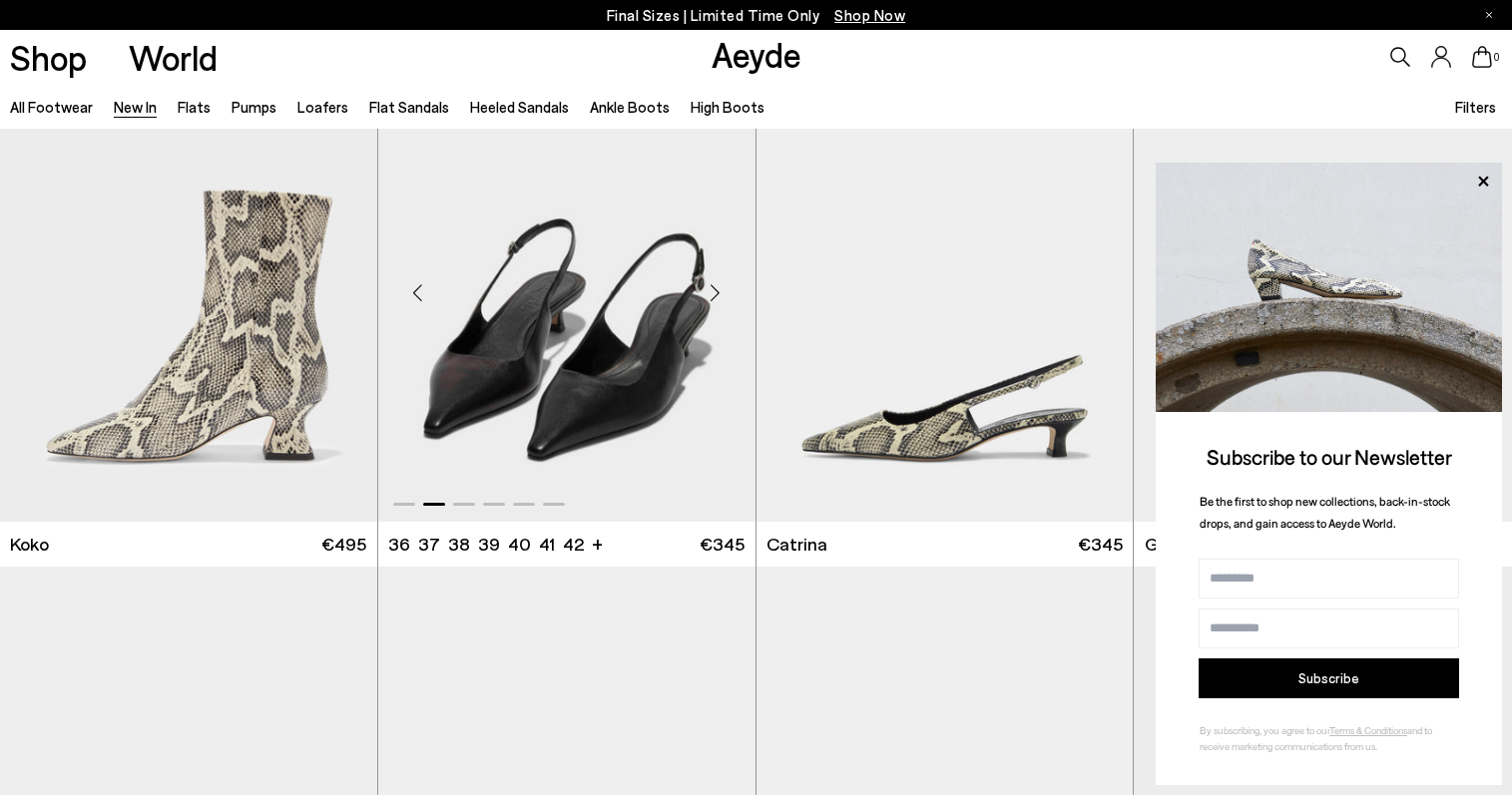 click at bounding box center (716, 292) 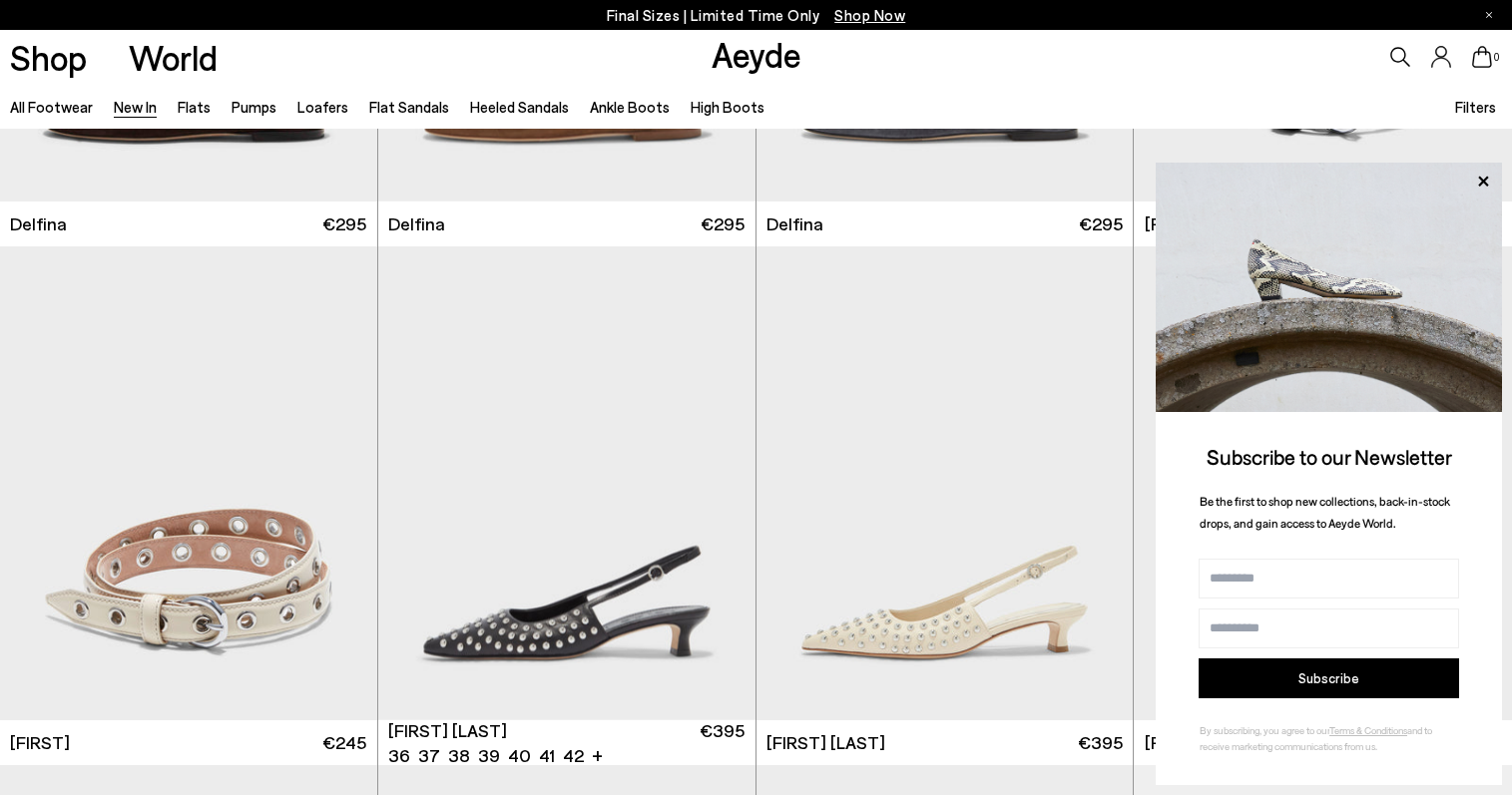 scroll, scrollTop: 11272, scrollLeft: 0, axis: vertical 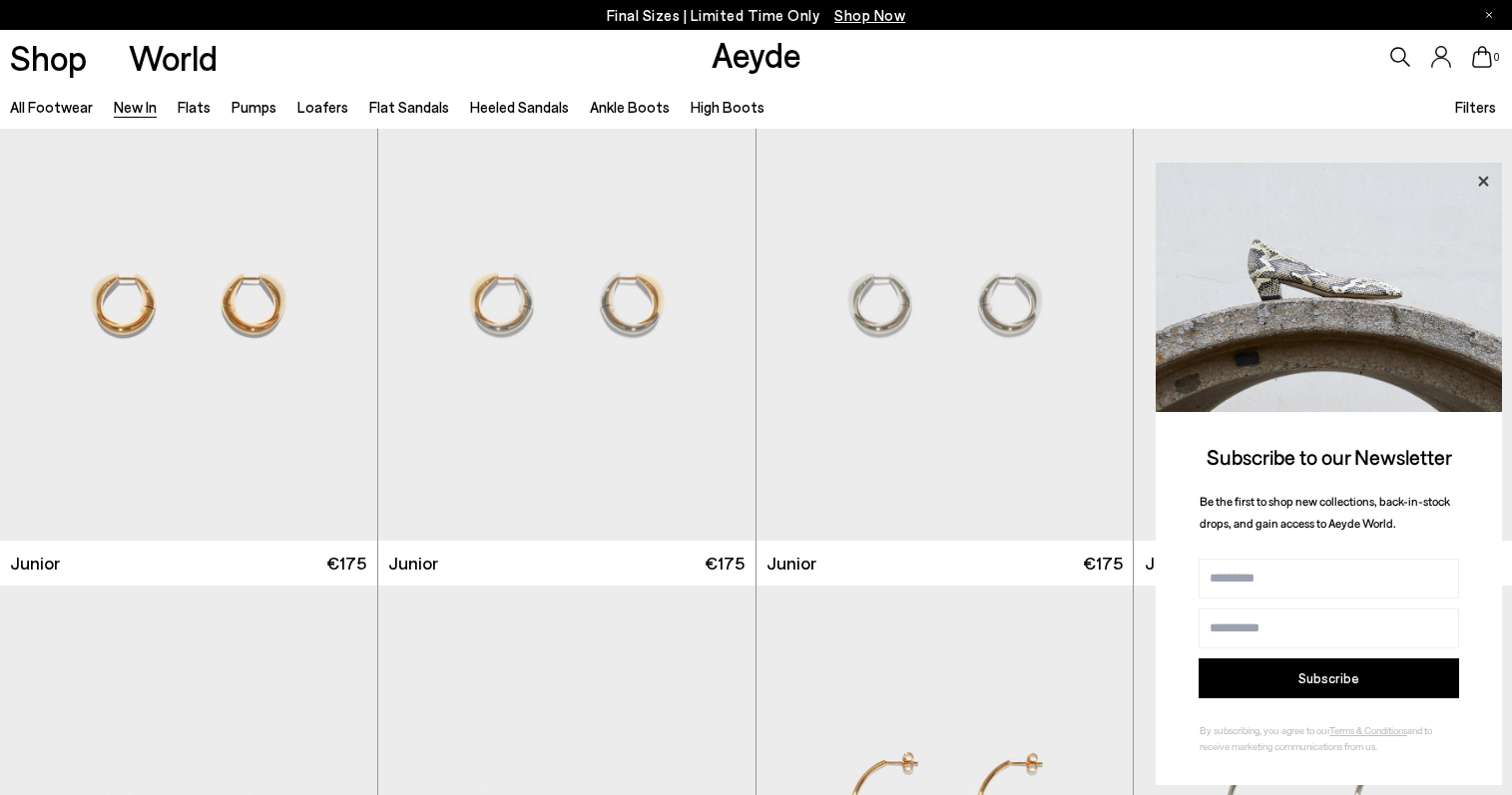 click 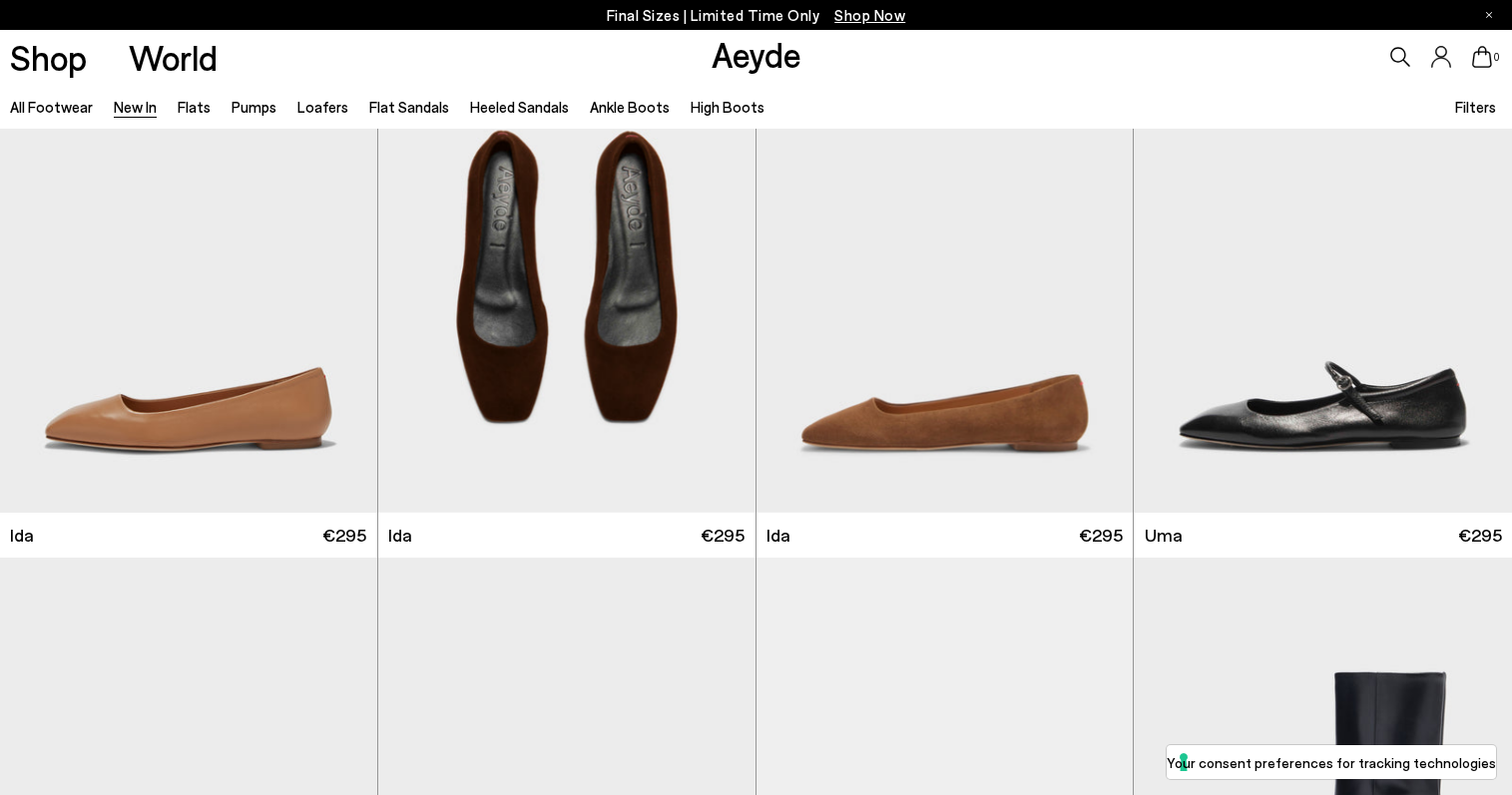 scroll, scrollTop: 7254, scrollLeft: 0, axis: vertical 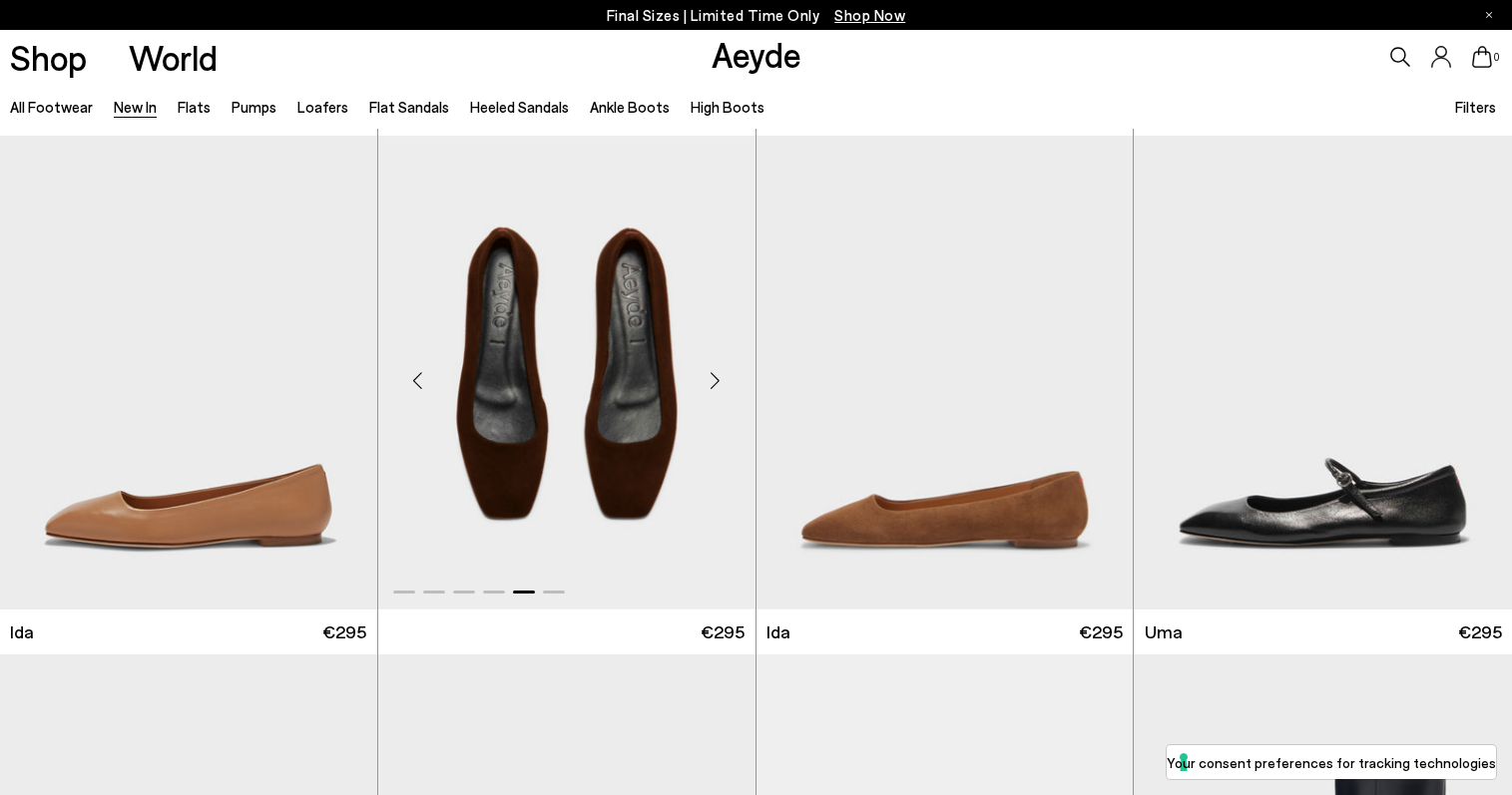click at bounding box center (567, 372) 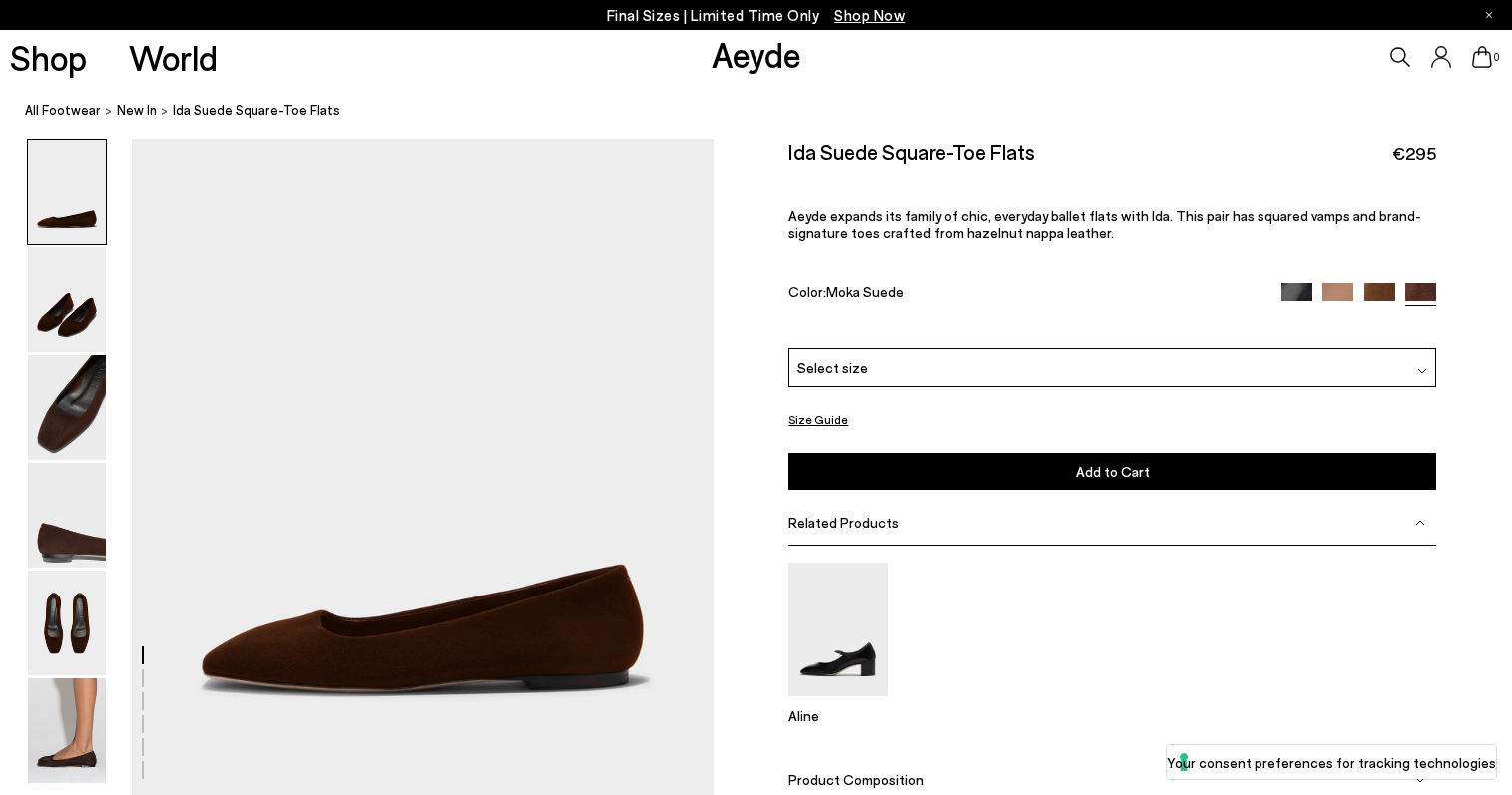 scroll, scrollTop: 0, scrollLeft: 0, axis: both 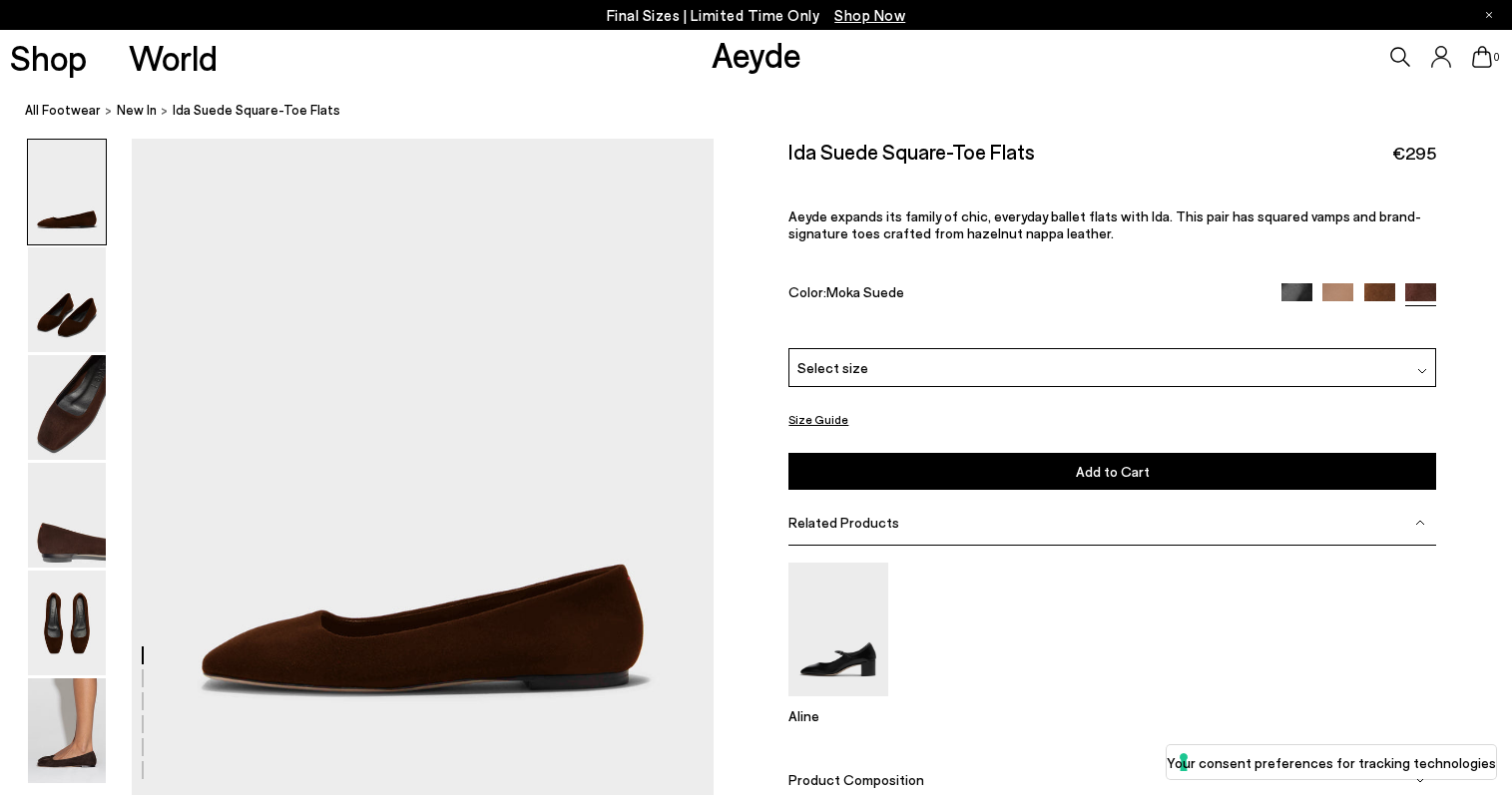 drag, startPoint x: 1108, startPoint y: 315, endPoint x: 1183, endPoint y: 302, distance: 76.11833 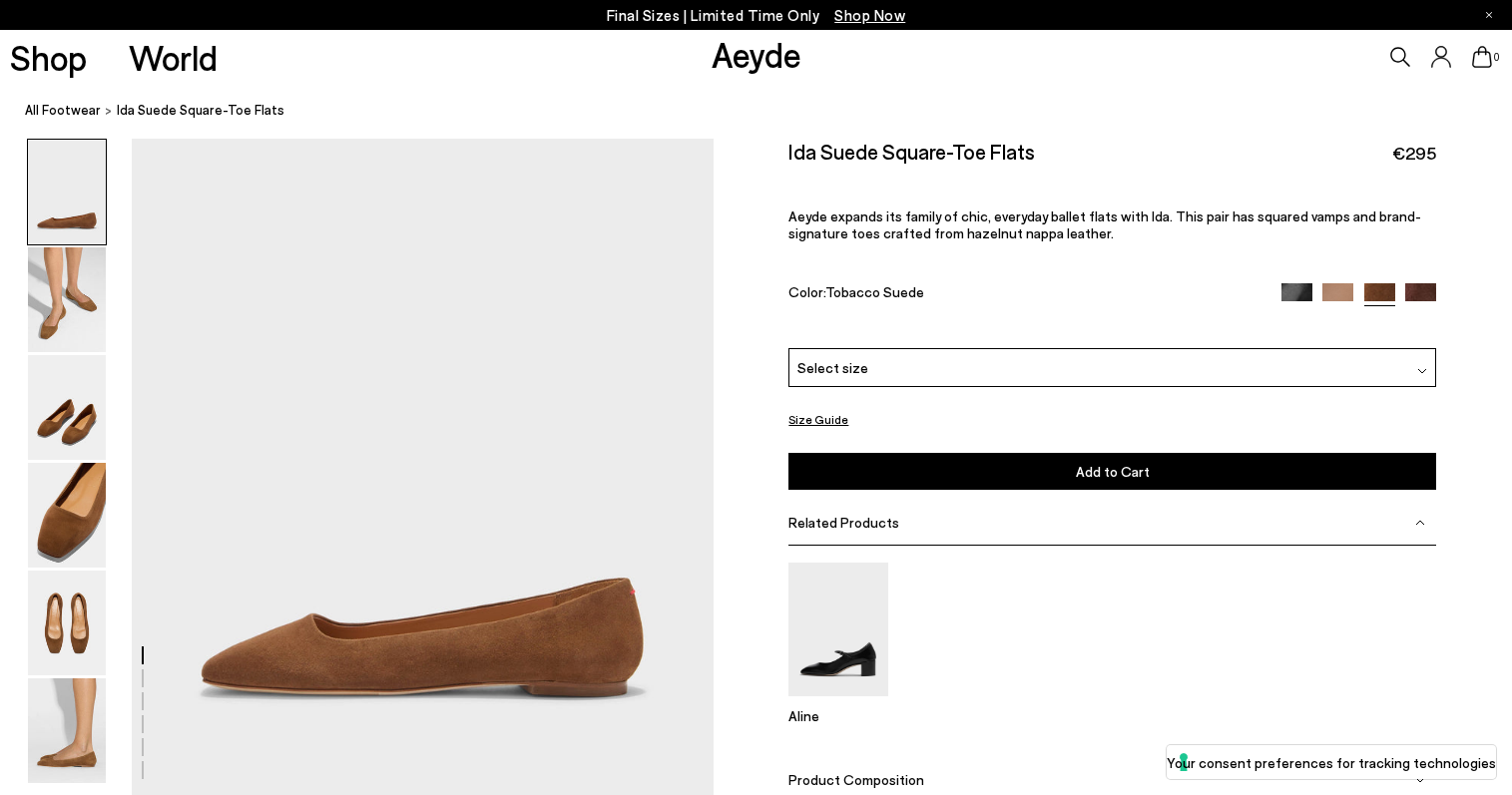 scroll, scrollTop: 0, scrollLeft: 0, axis: both 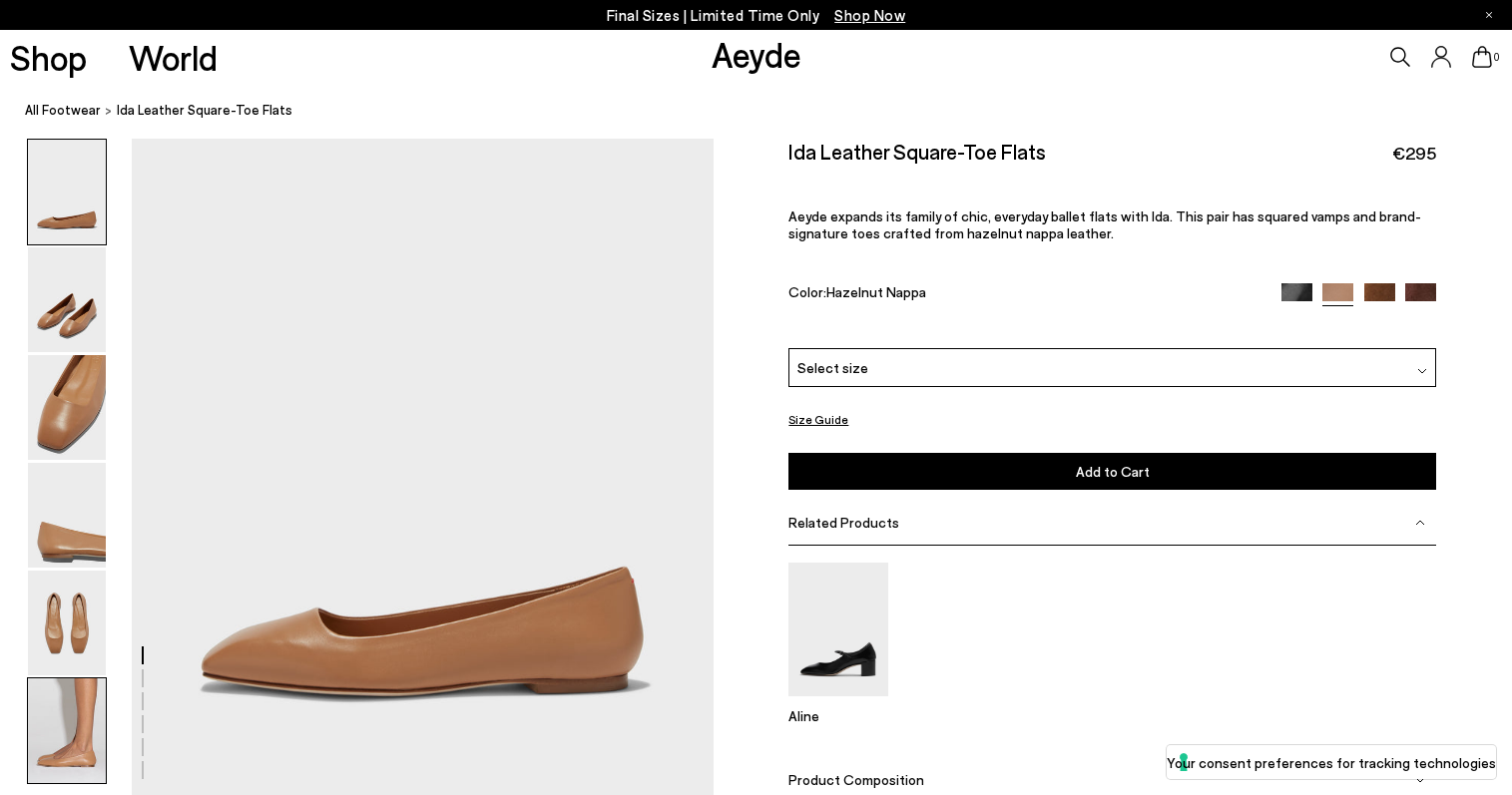 click at bounding box center (67, 730) 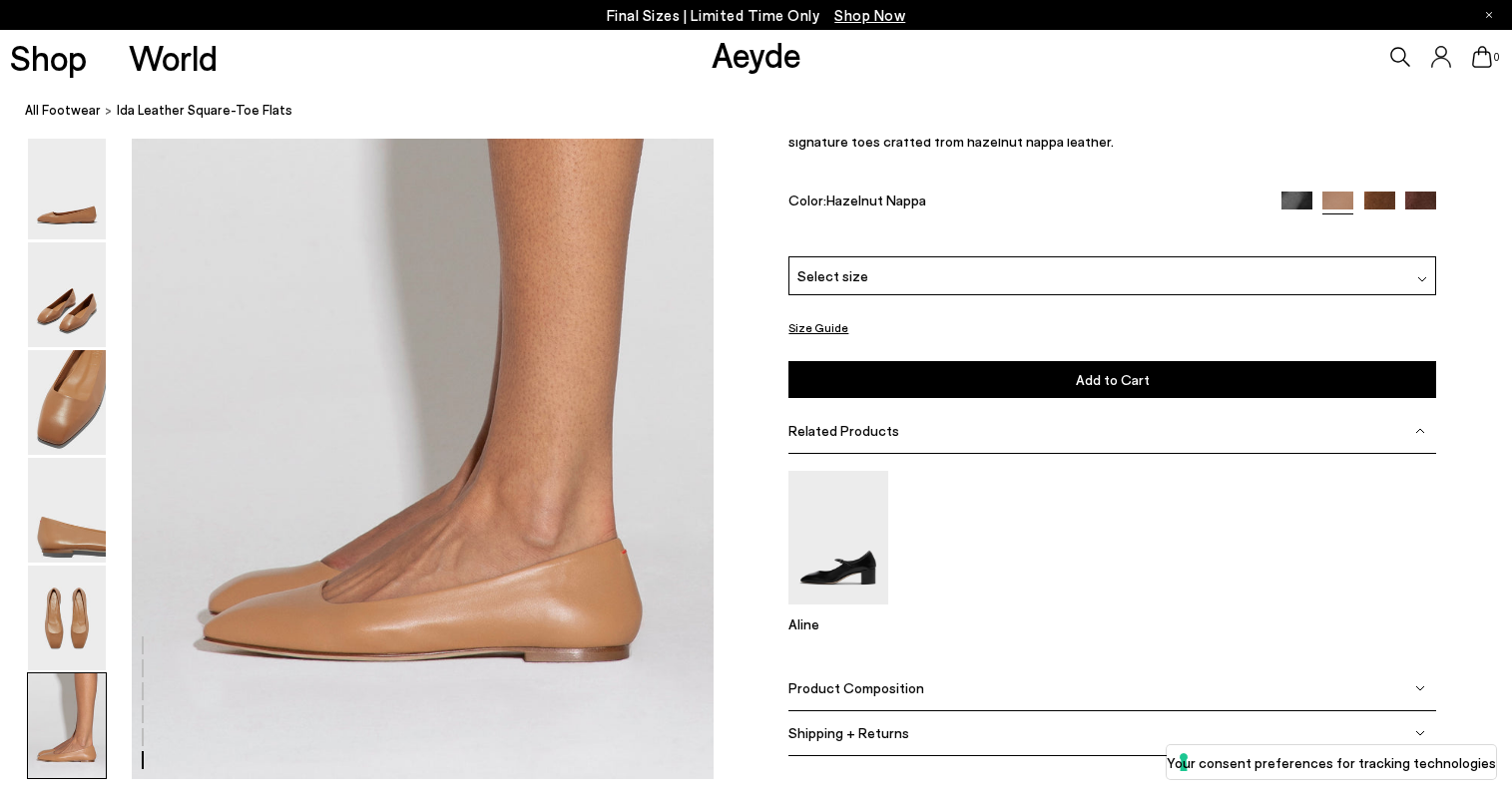 scroll, scrollTop: 3909, scrollLeft: 0, axis: vertical 